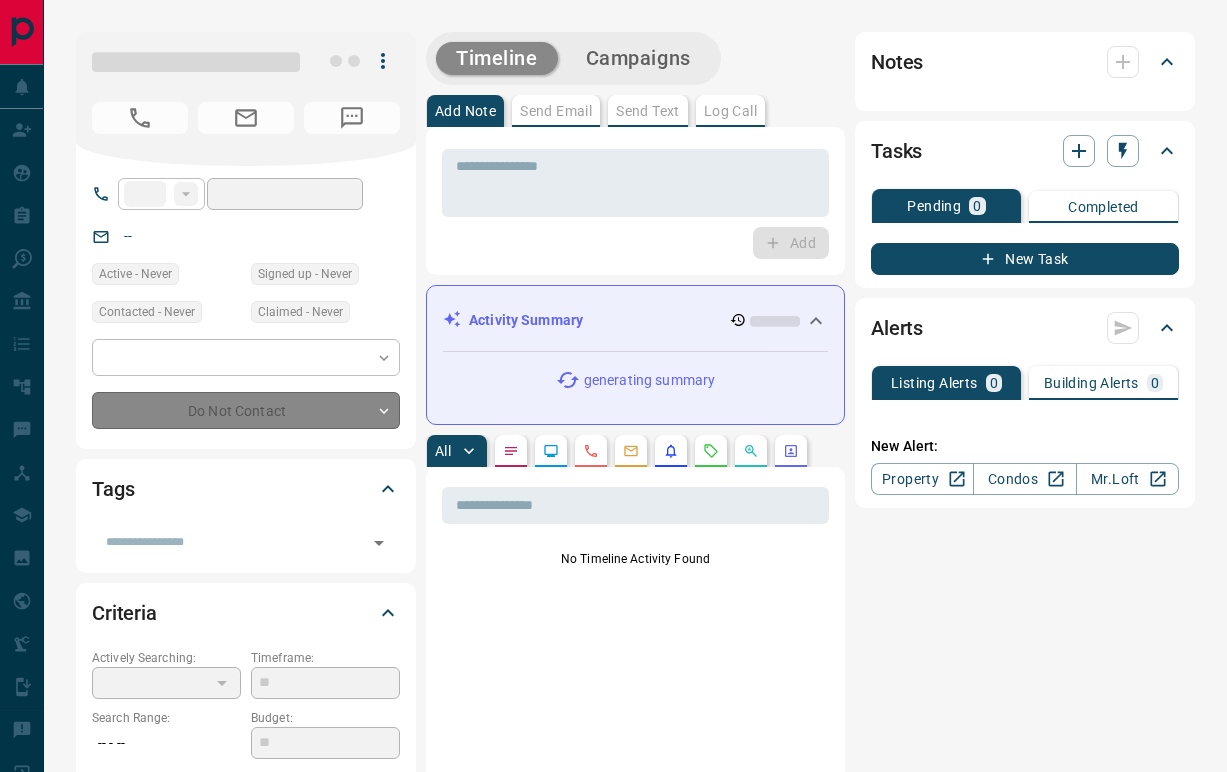 scroll, scrollTop: 0, scrollLeft: 0, axis: both 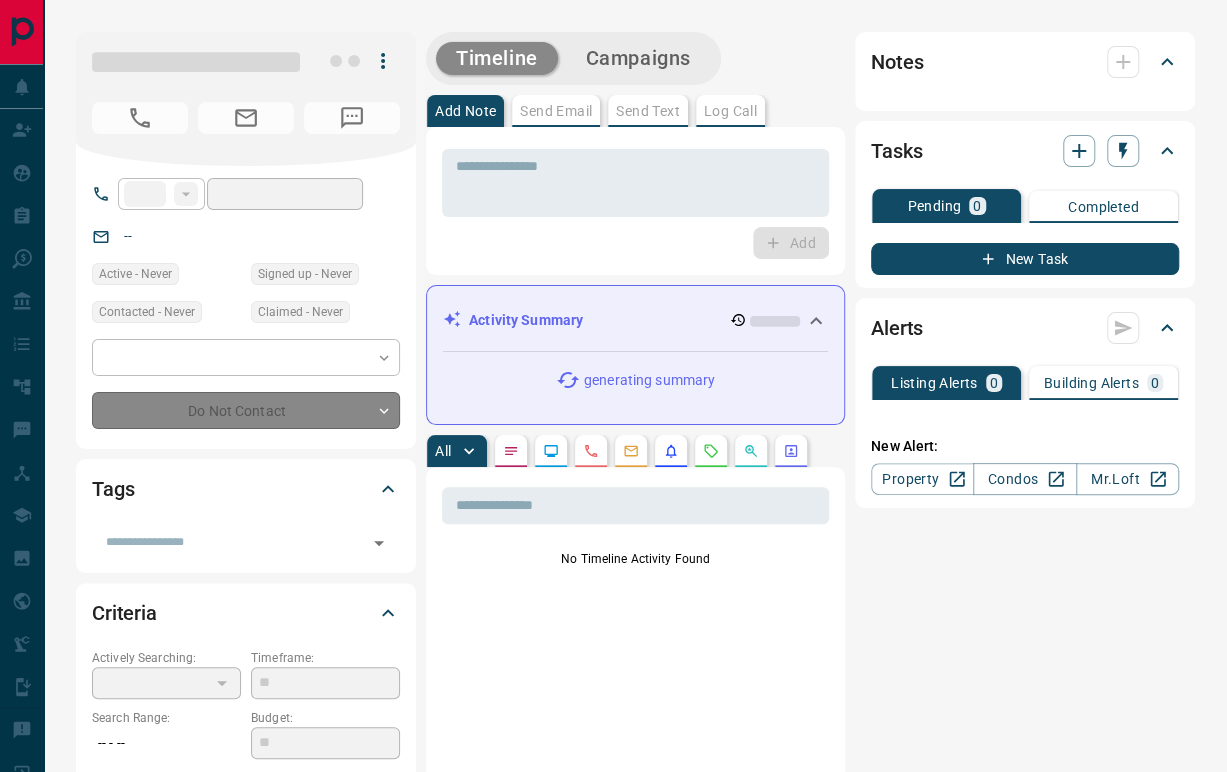 type on "**" 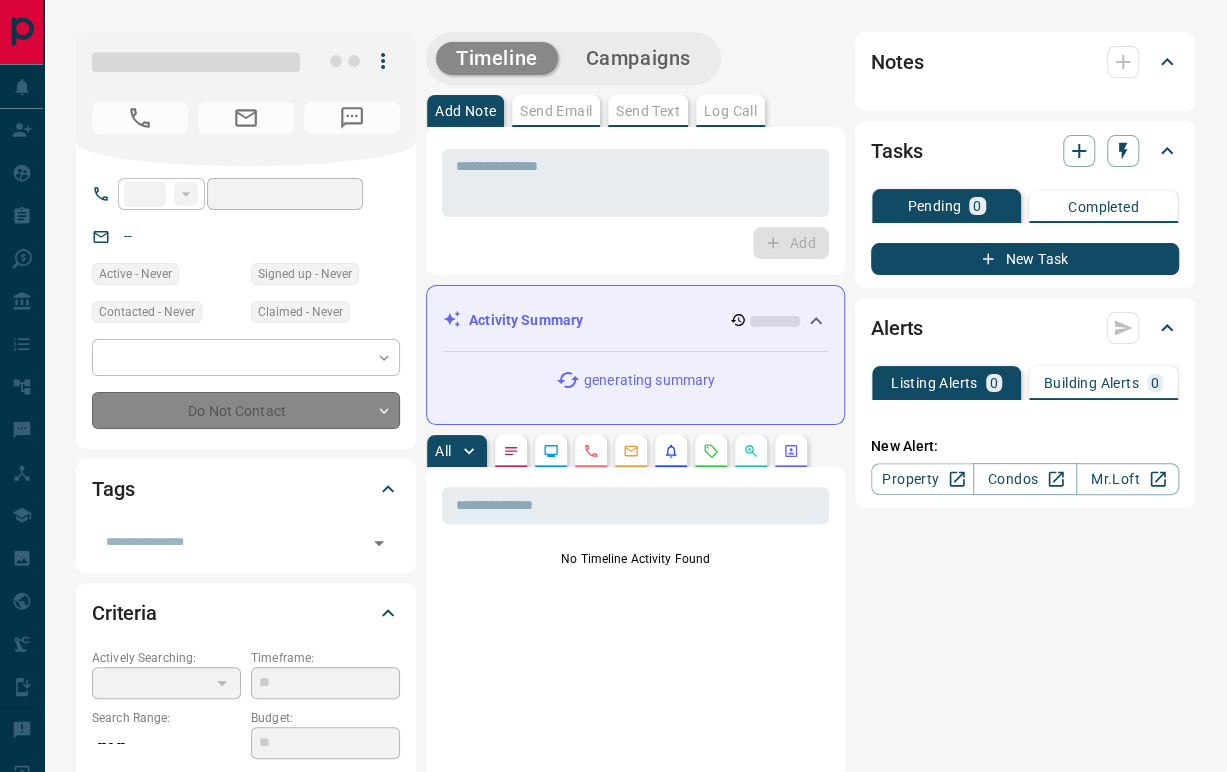type on "**********" 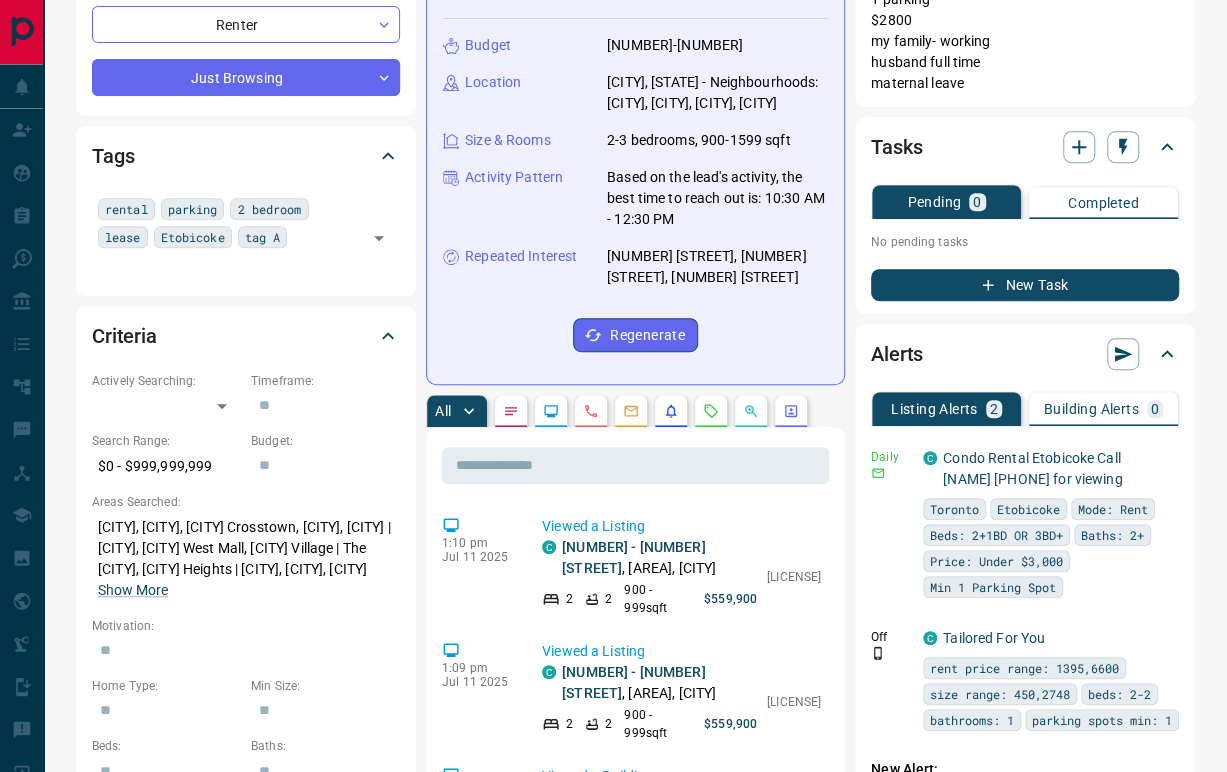 scroll, scrollTop: 0, scrollLeft: 0, axis: both 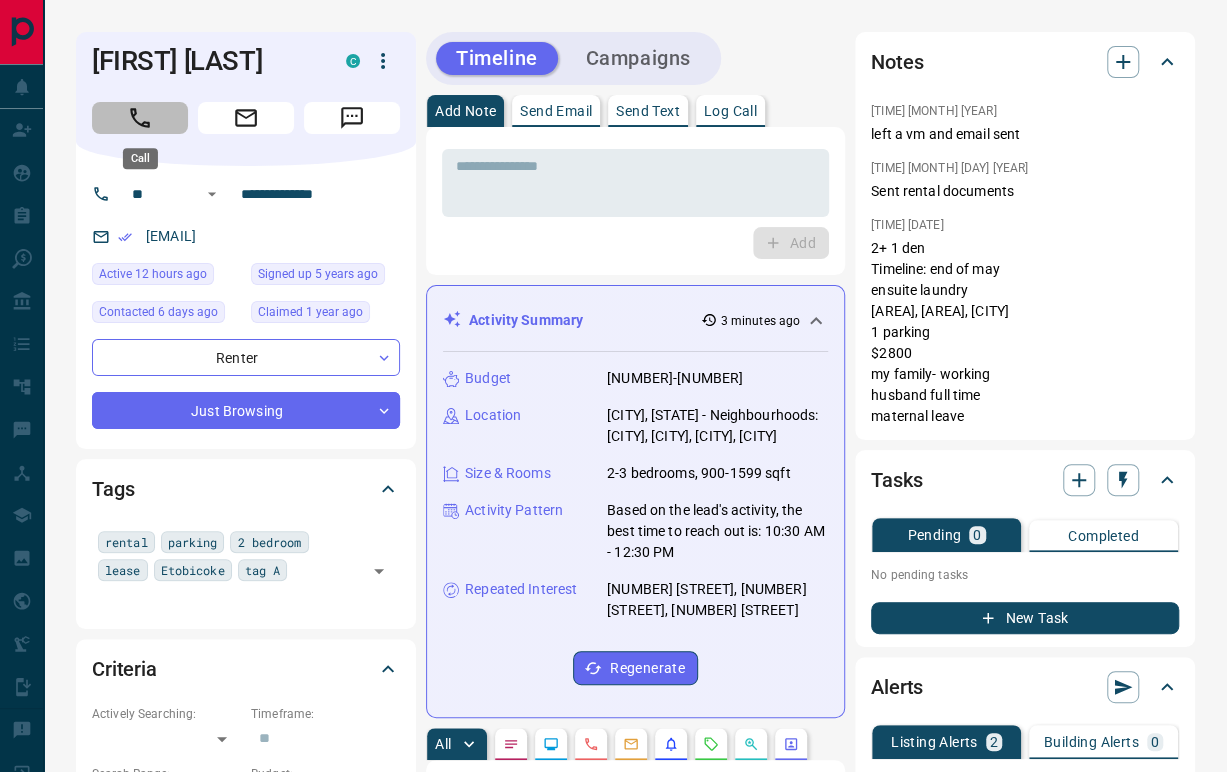 click 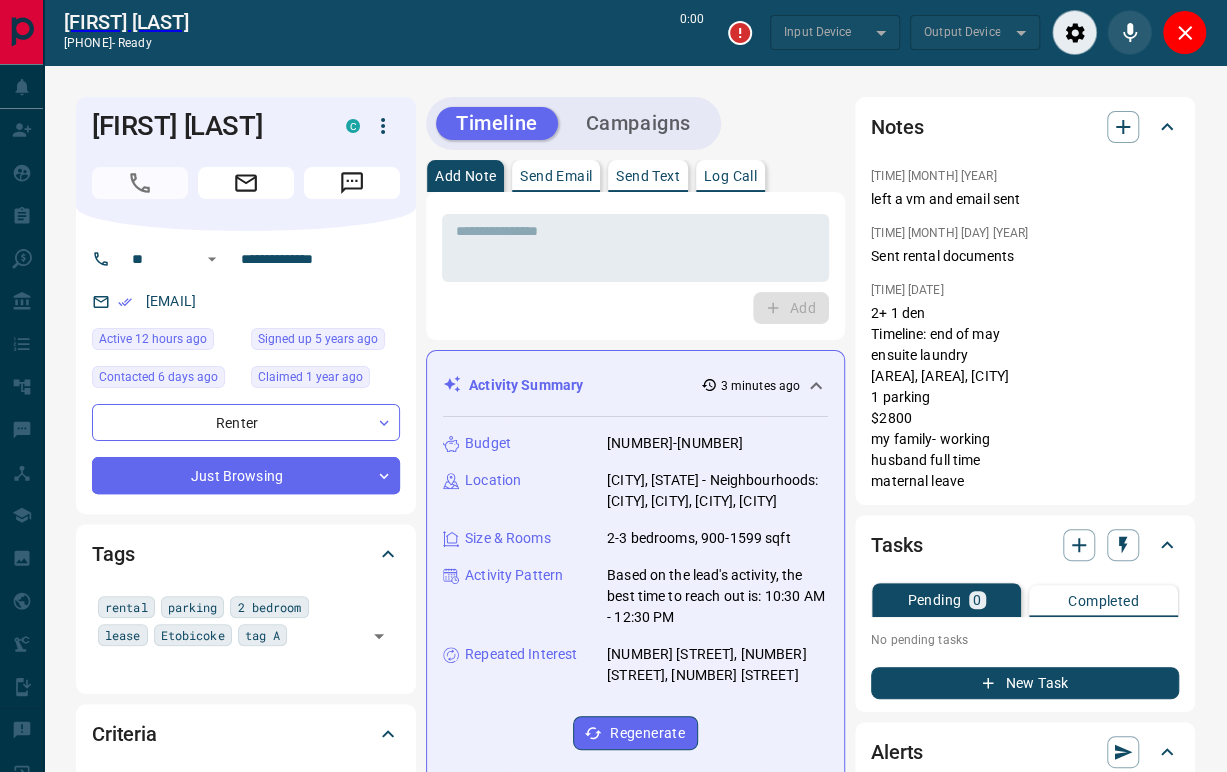type on "*******" 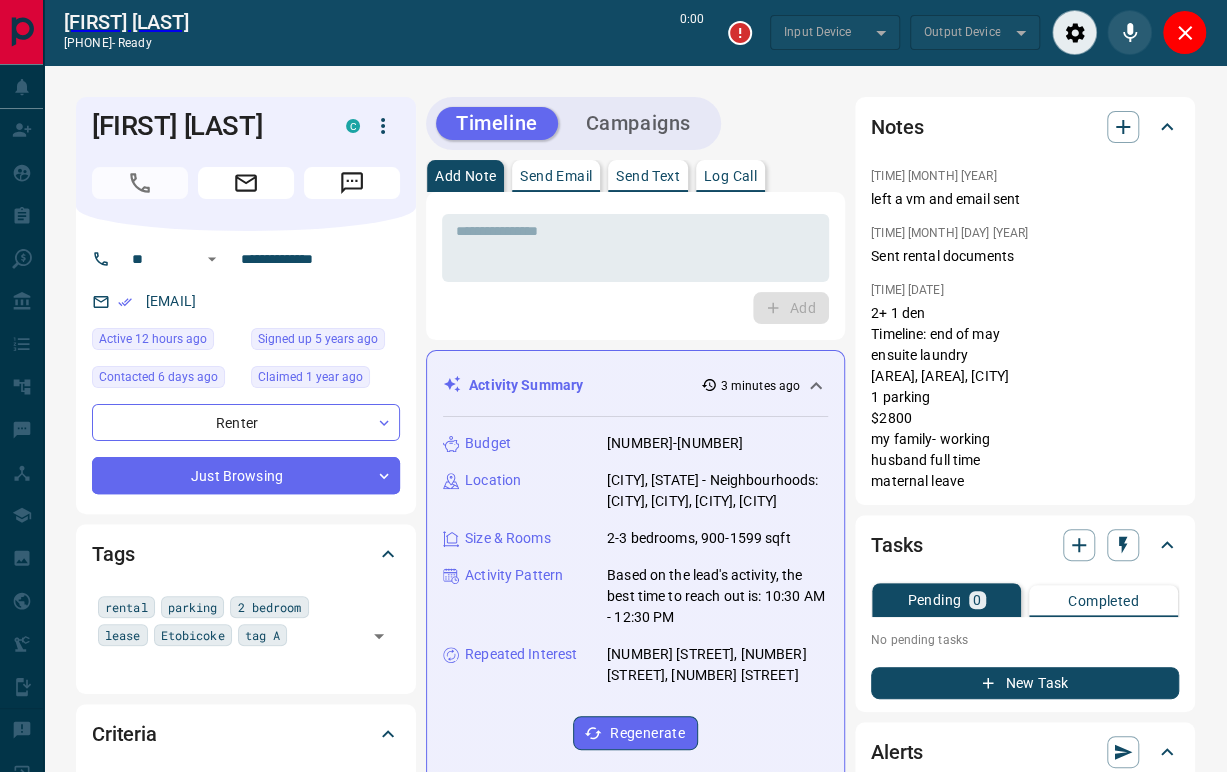type on "*******" 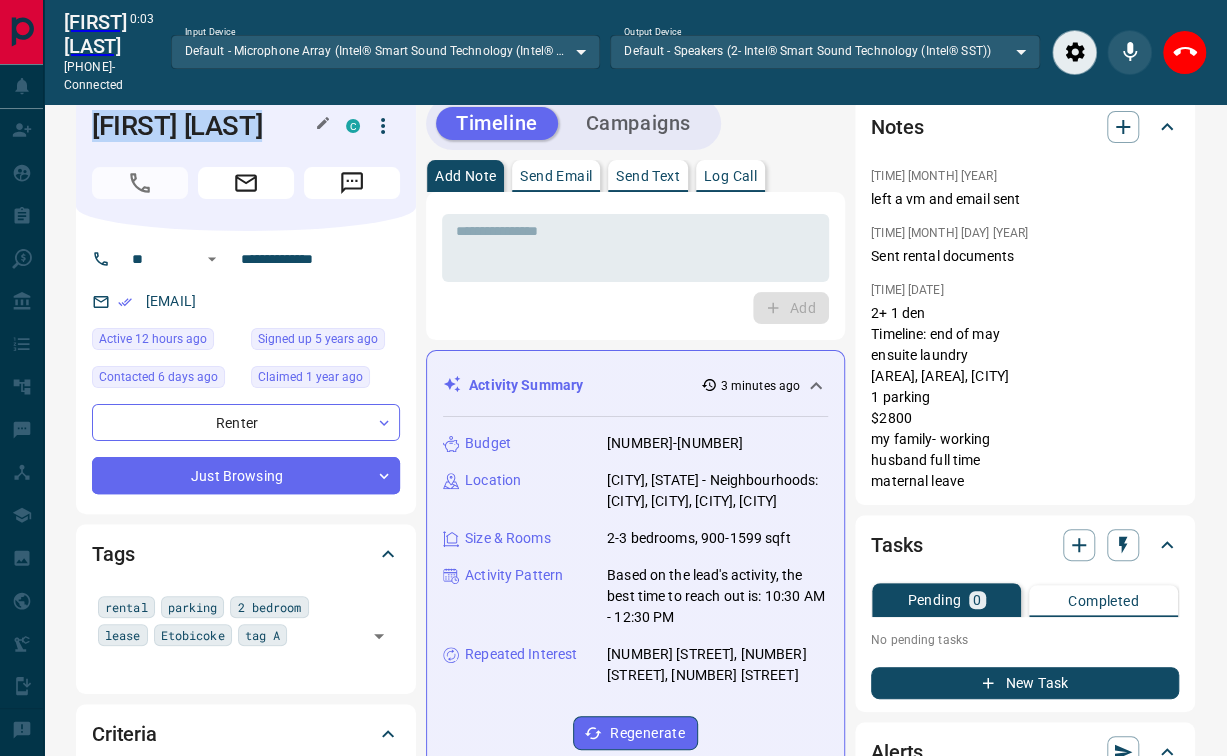 drag, startPoint x: 94, startPoint y: 128, endPoint x: 309, endPoint y: 133, distance: 215.05814 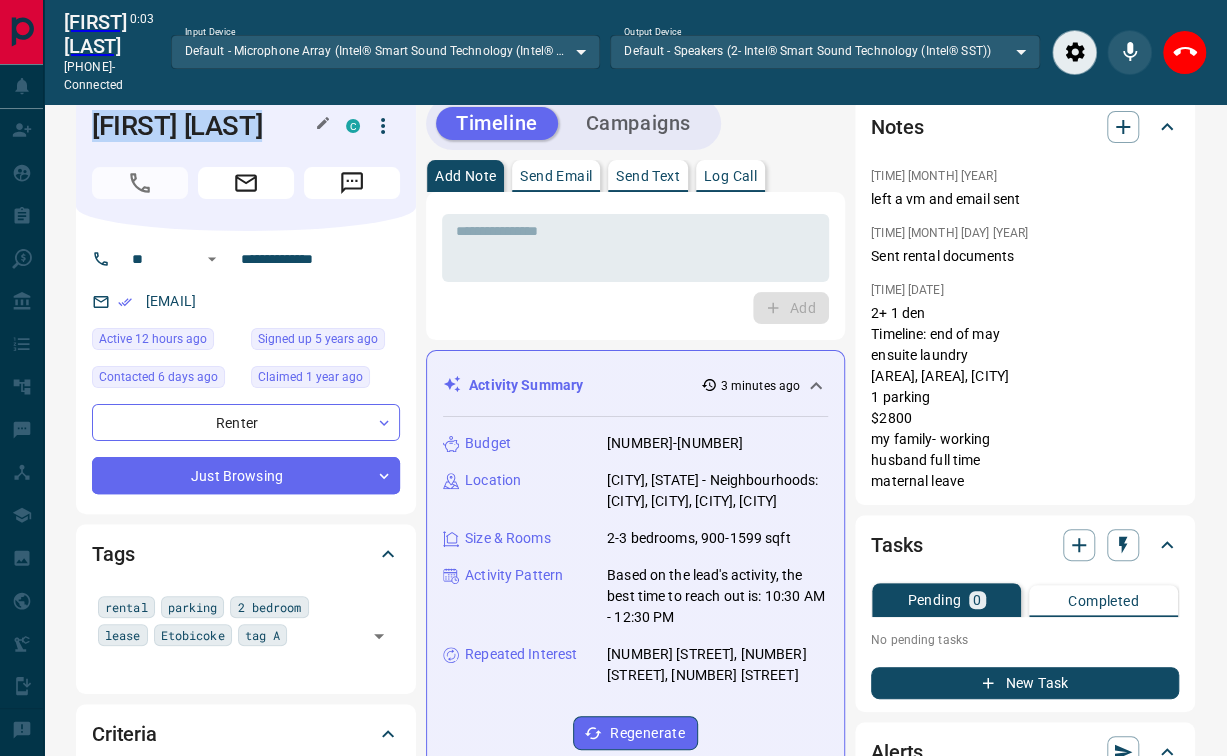 click on "[FIRST] [LAST]" at bounding box center (214, 126) 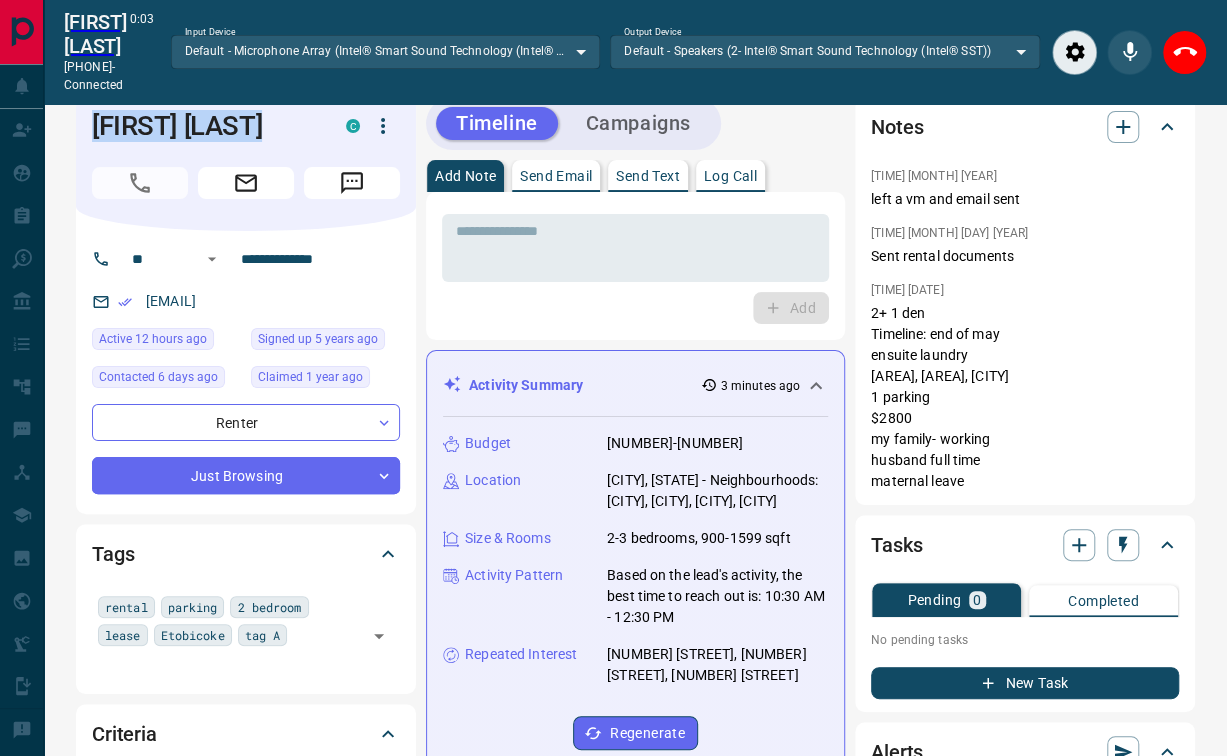 copy on "[FIRST] [LAST] [INITIAL]" 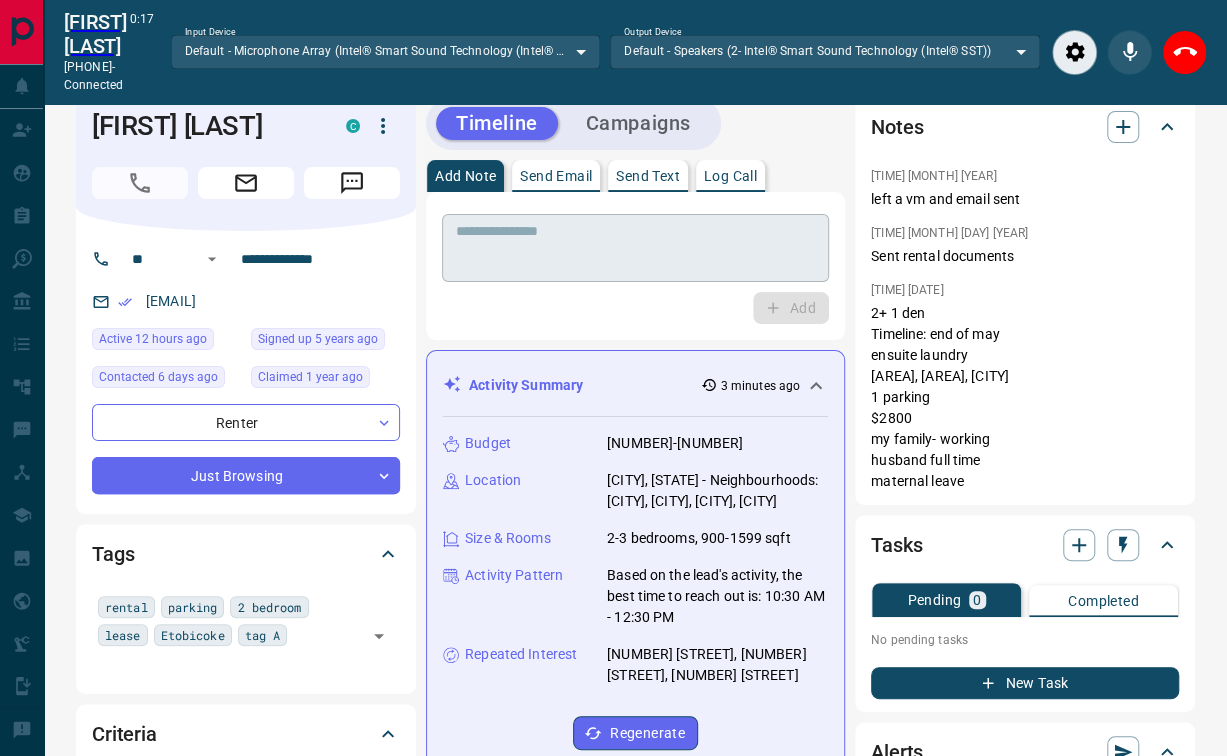 click at bounding box center [635, 248] 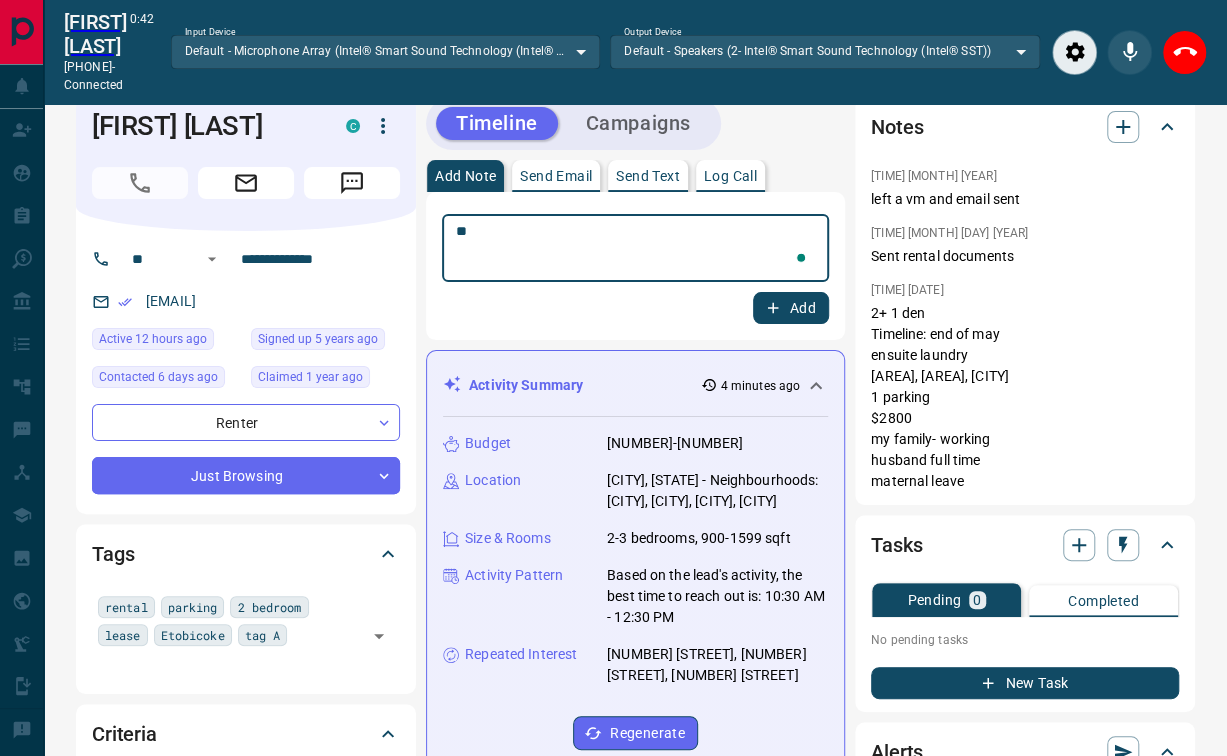 type on "*" 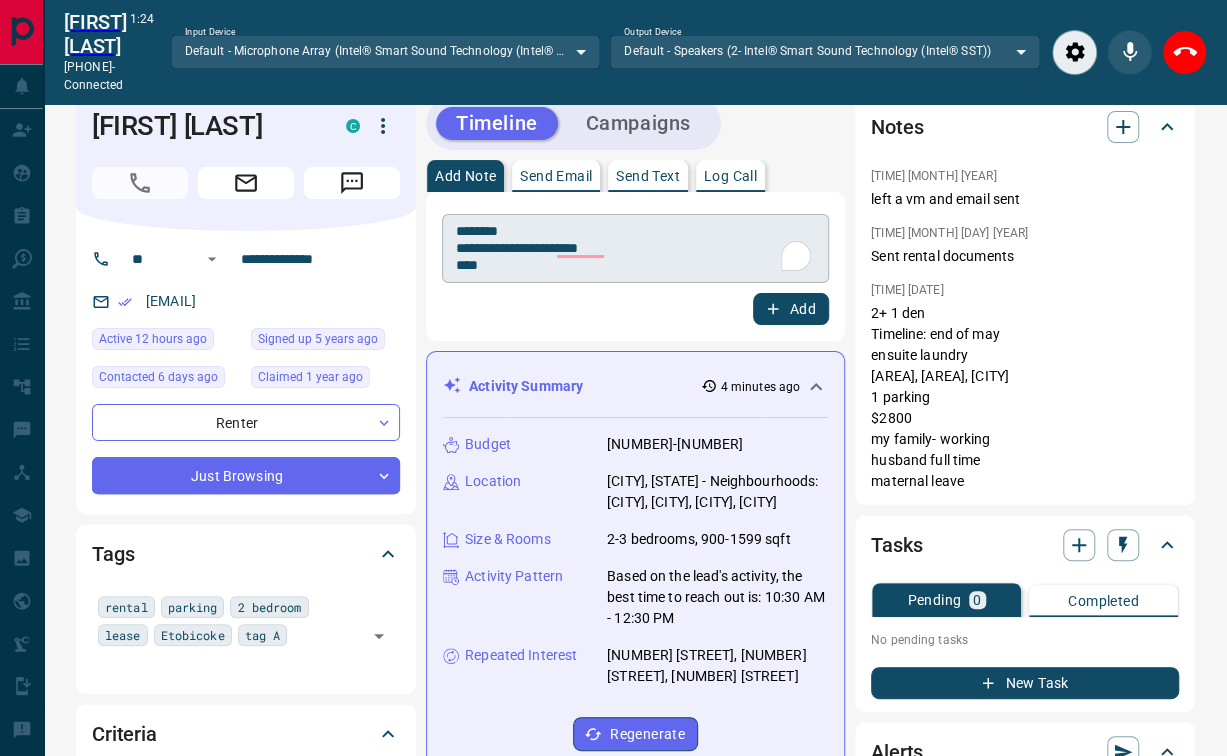 click on "**********" at bounding box center (635, 249) 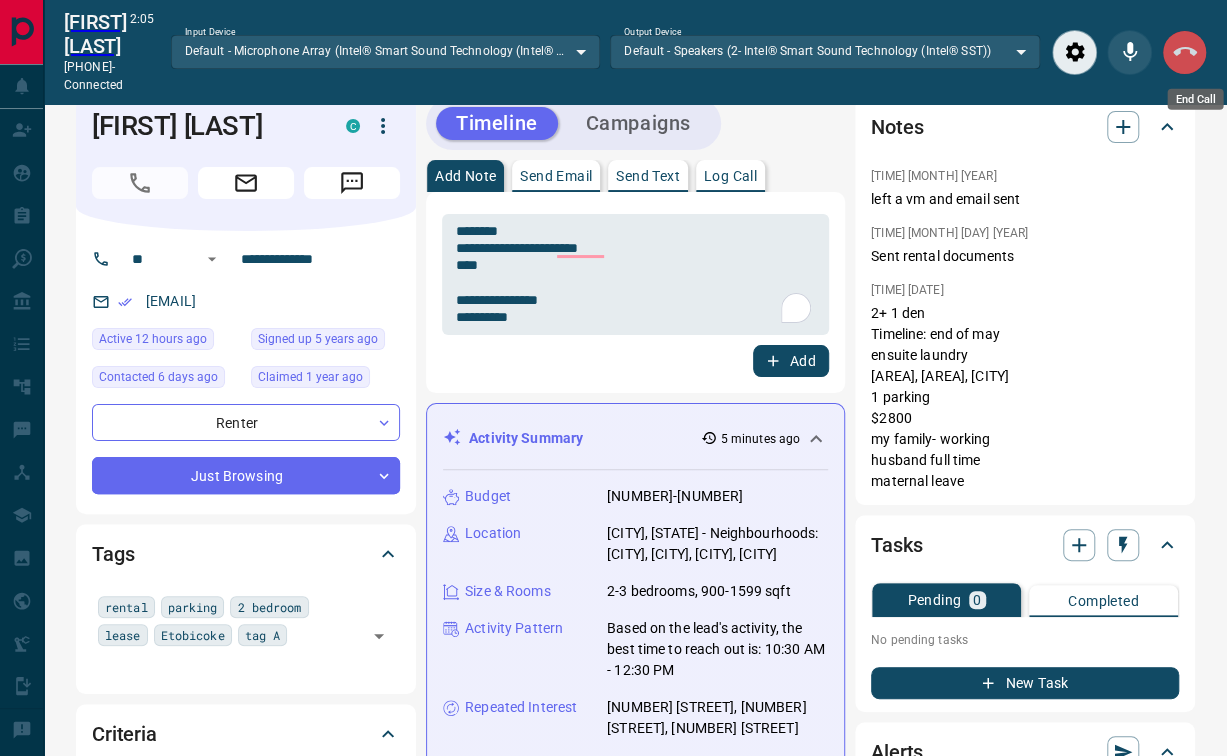 click 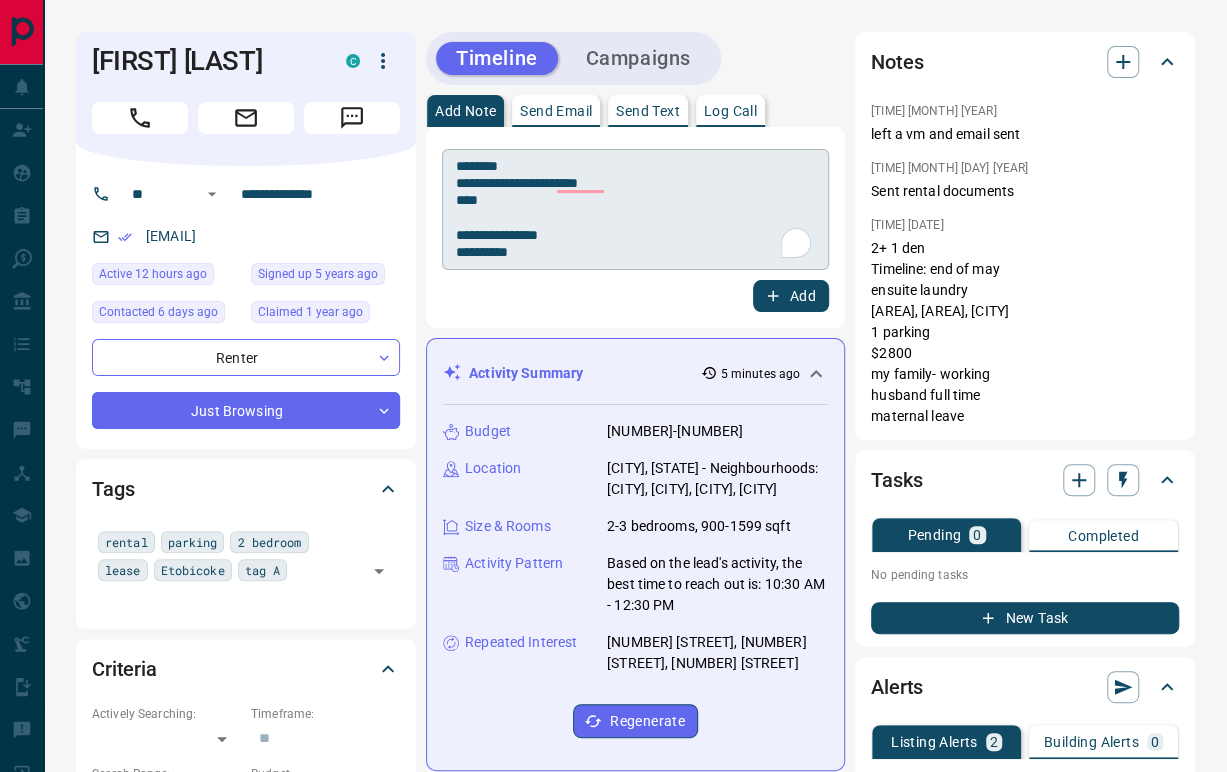 click on "**********" at bounding box center [635, 210] 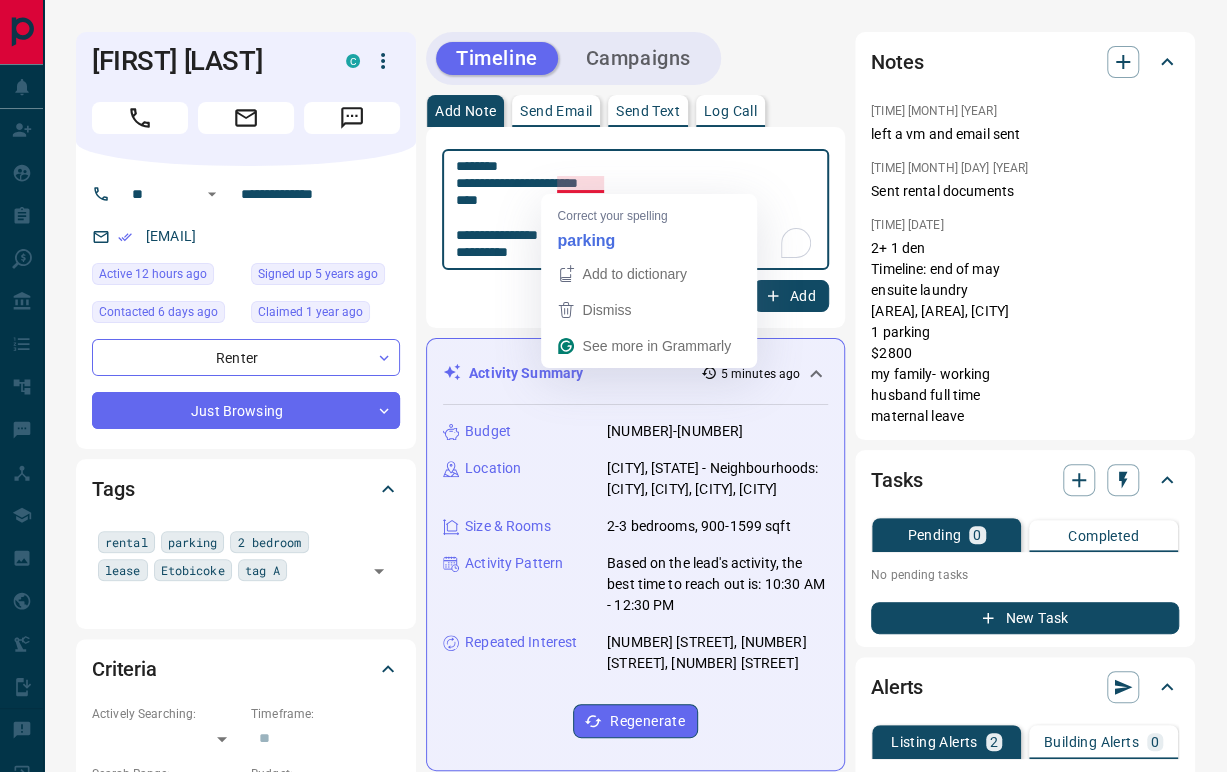 click on "**********" at bounding box center [635, 210] 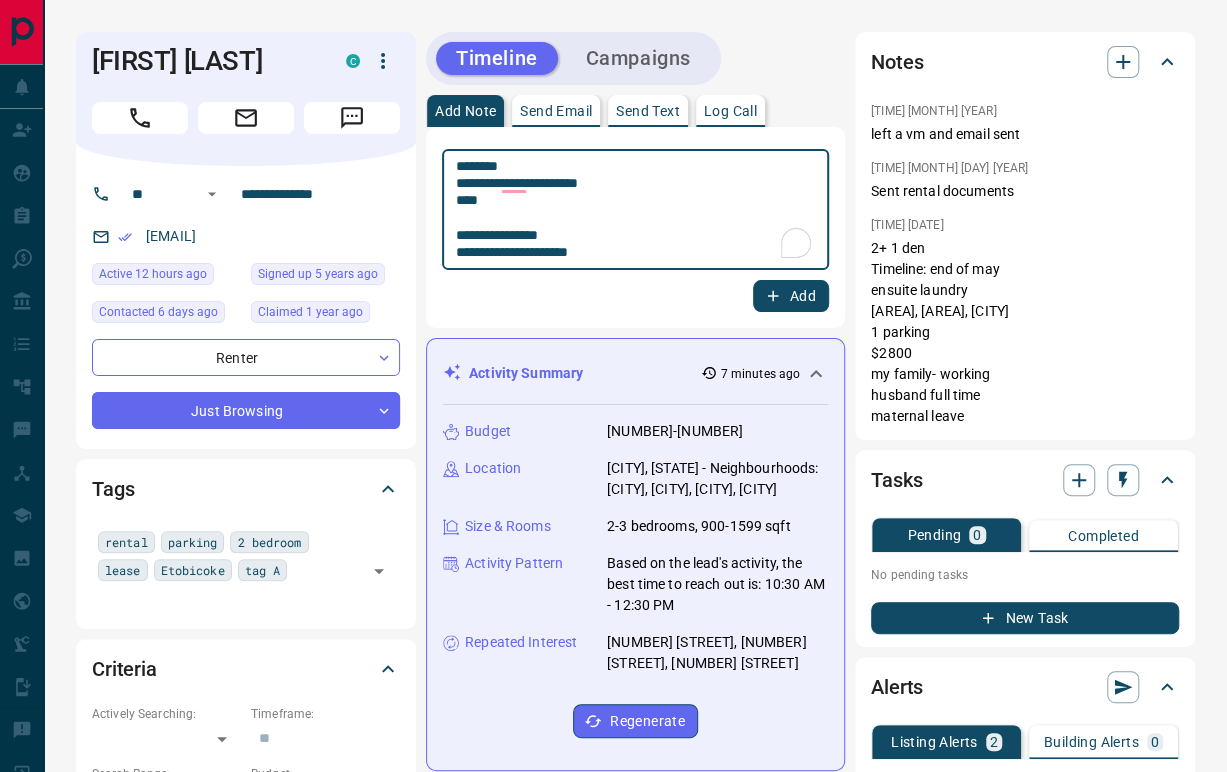click on "**********" at bounding box center (635, 210) 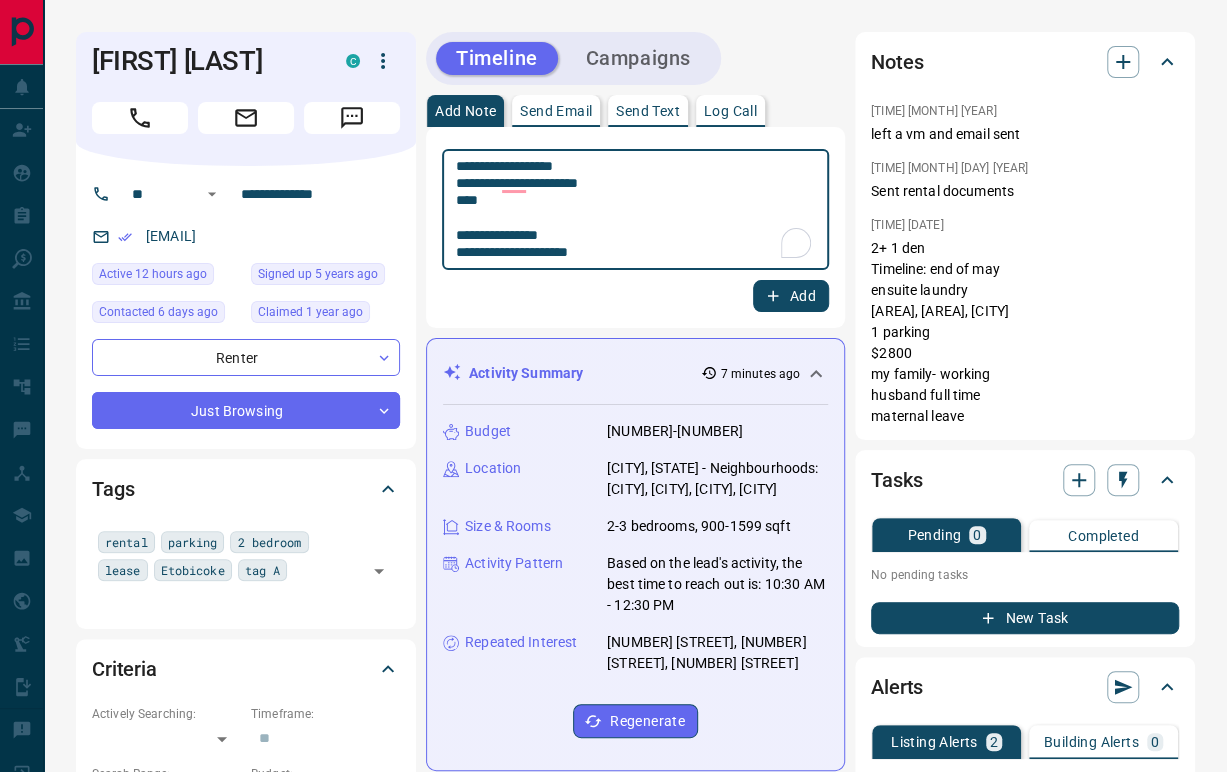 click on "**********" at bounding box center [635, 210] 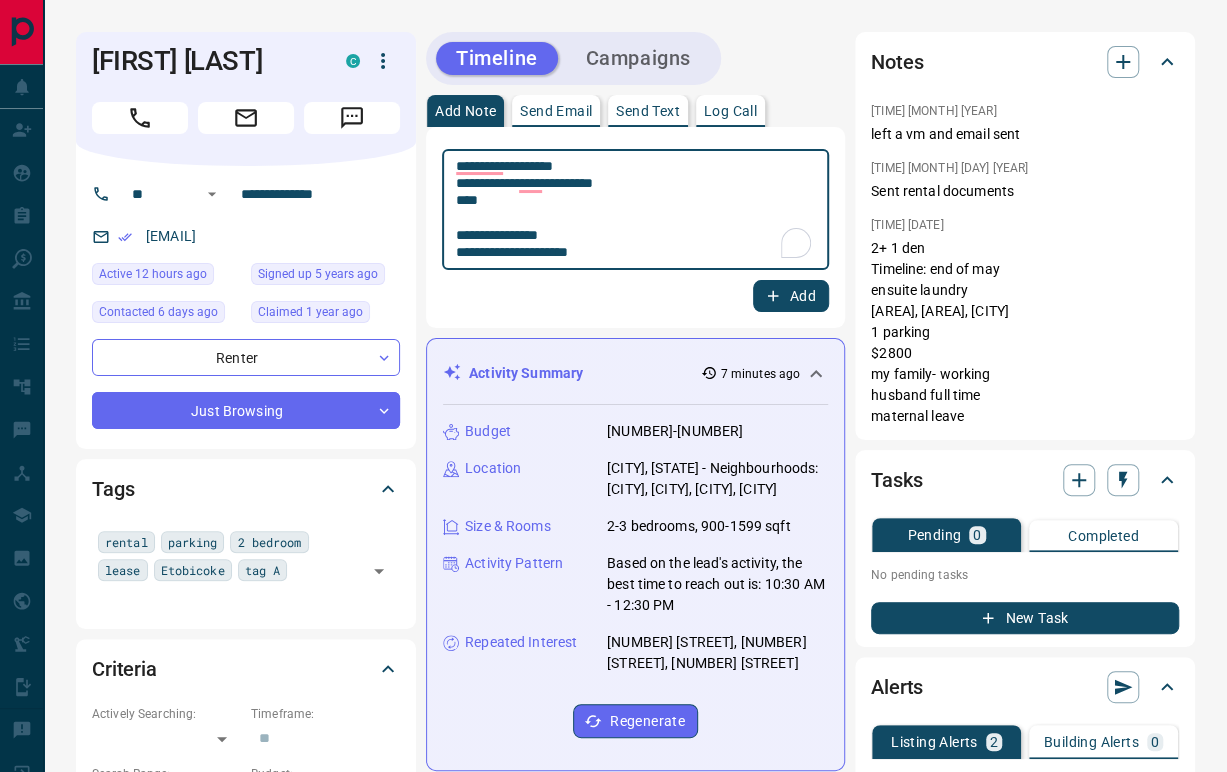 click on "**********" at bounding box center [635, 210] 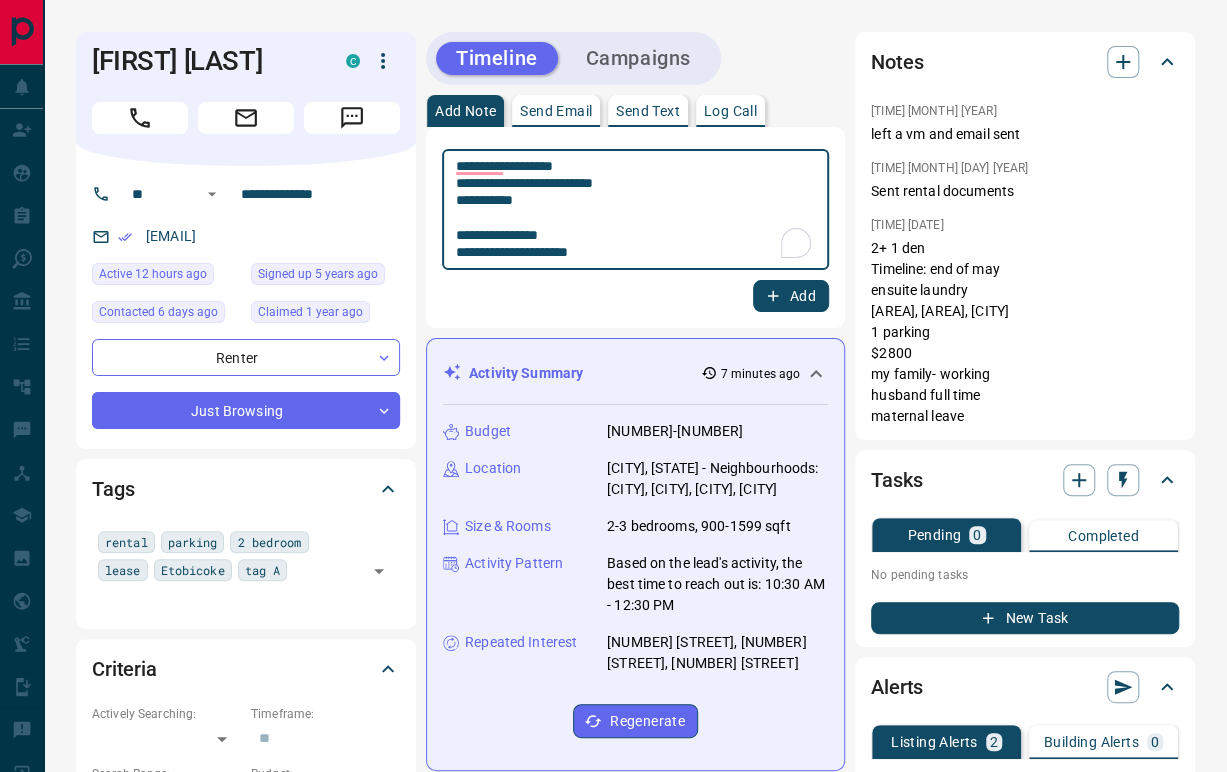 click on "**********" at bounding box center (635, 210) 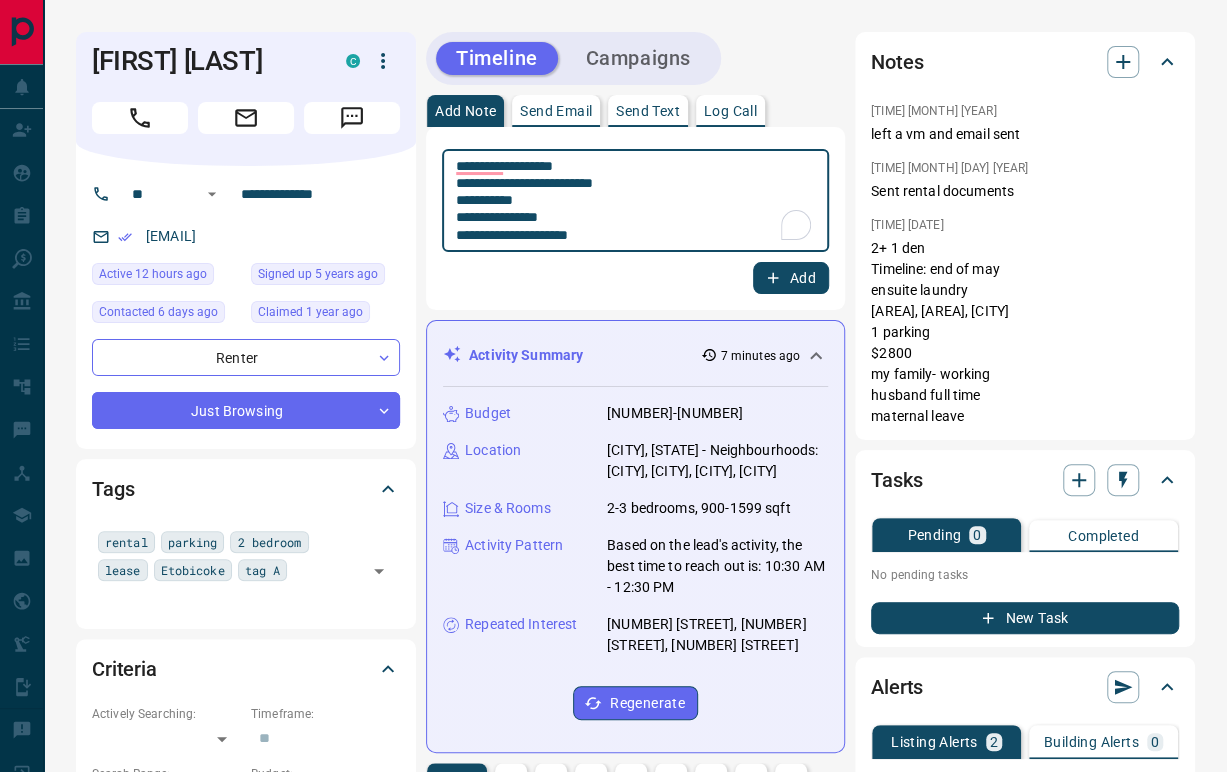 click on "**********" at bounding box center (635, 201) 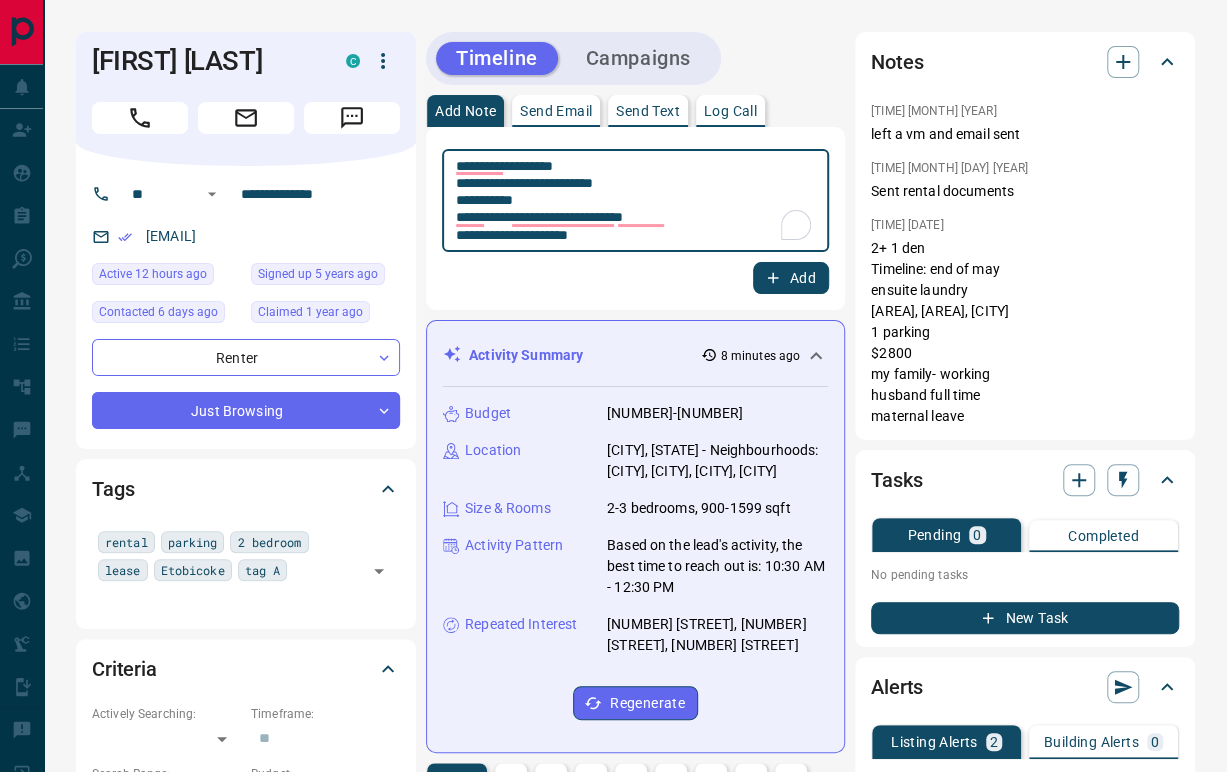 click on "**********" at bounding box center (635, 201) 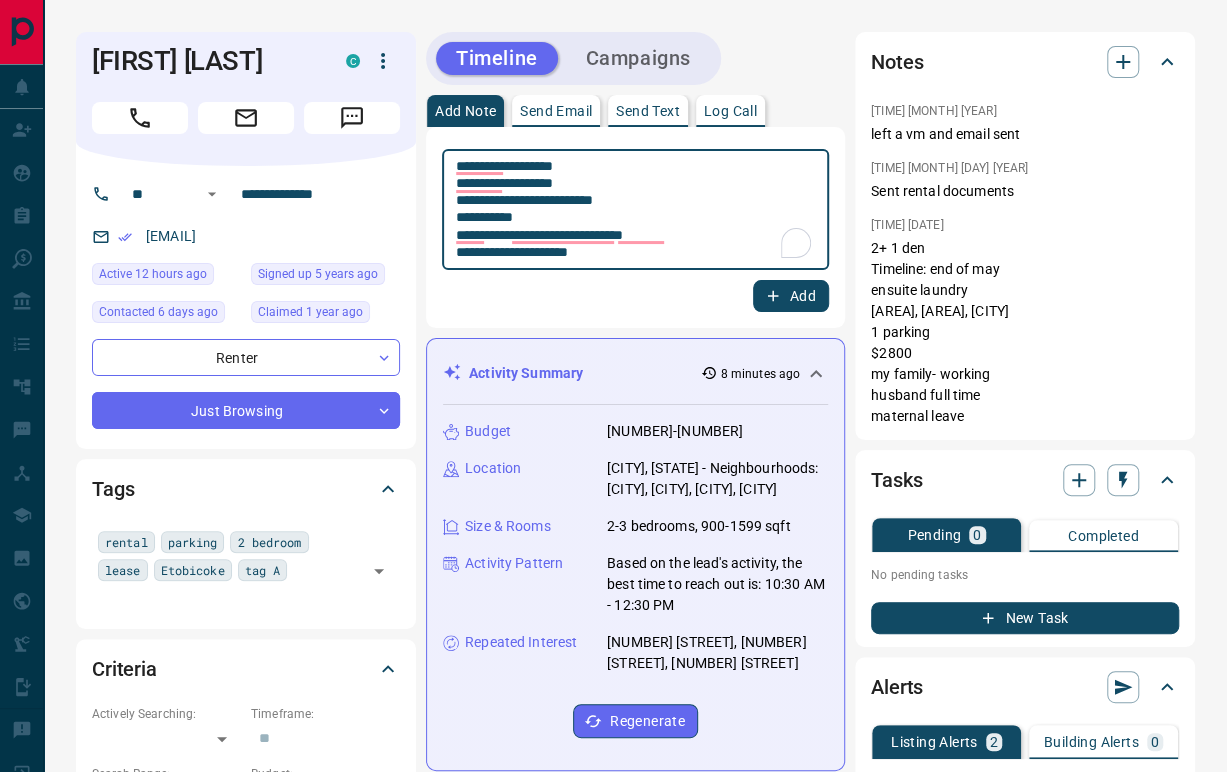 click on "**********" at bounding box center (635, 210) 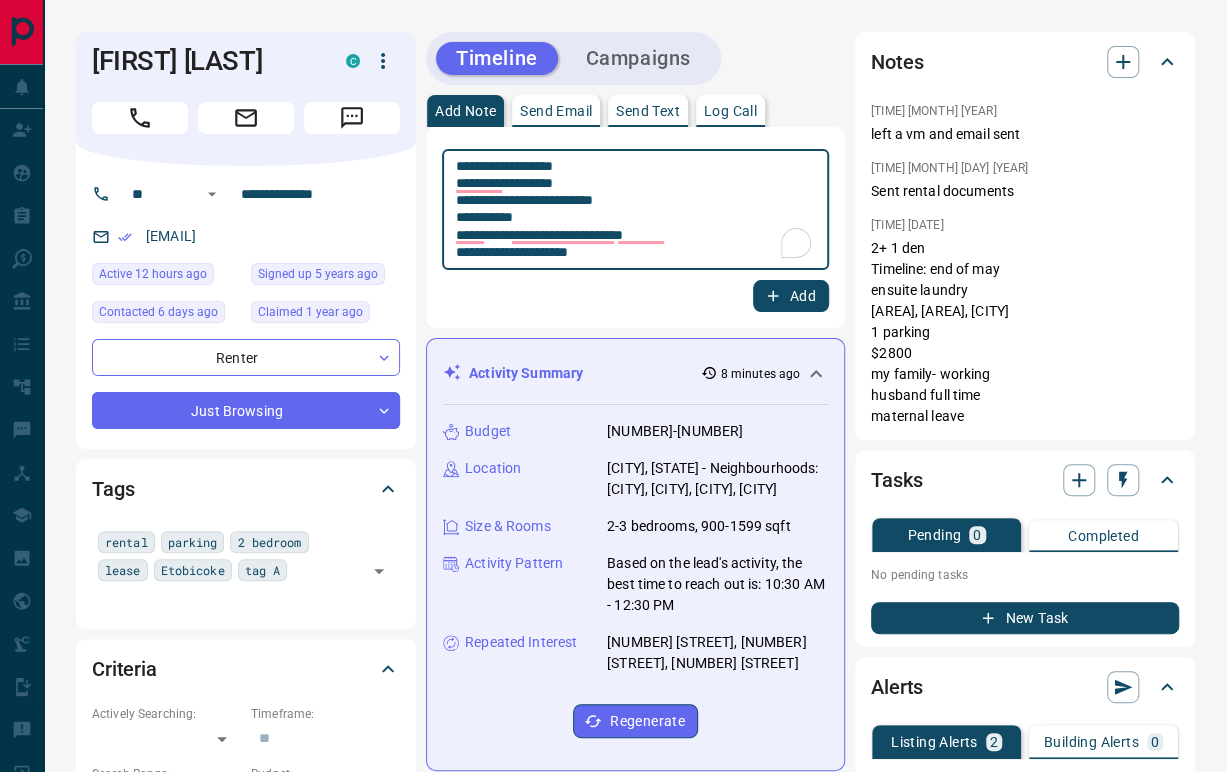 click on "**********" at bounding box center [635, 210] 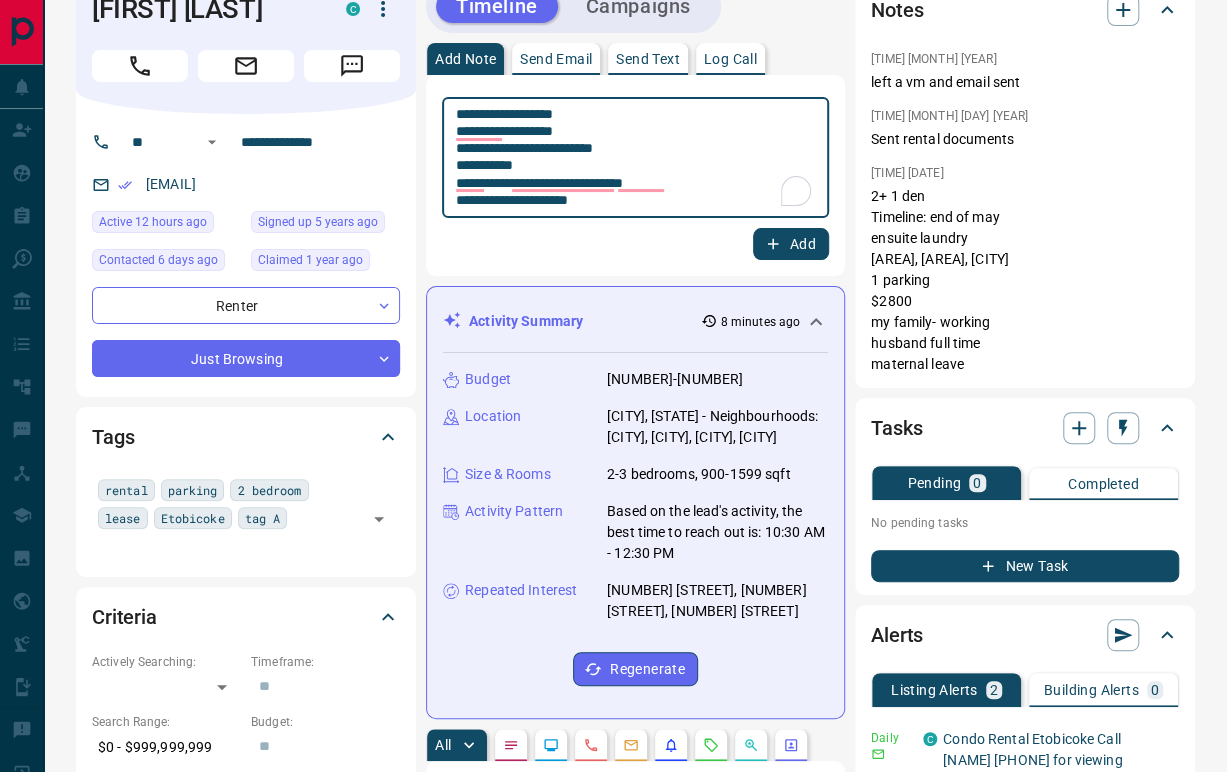 scroll, scrollTop: 0, scrollLeft: 0, axis: both 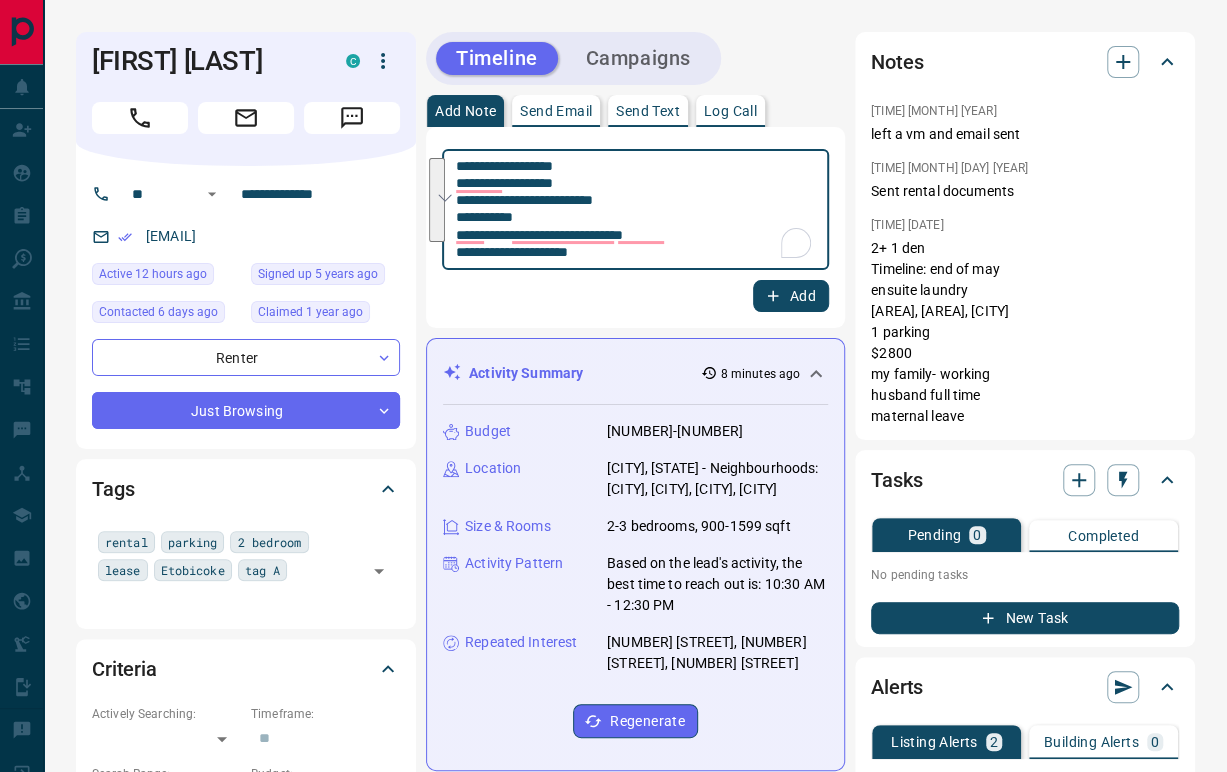 drag, startPoint x: 629, startPoint y: 244, endPoint x: 571, endPoint y: 232, distance: 59.22837 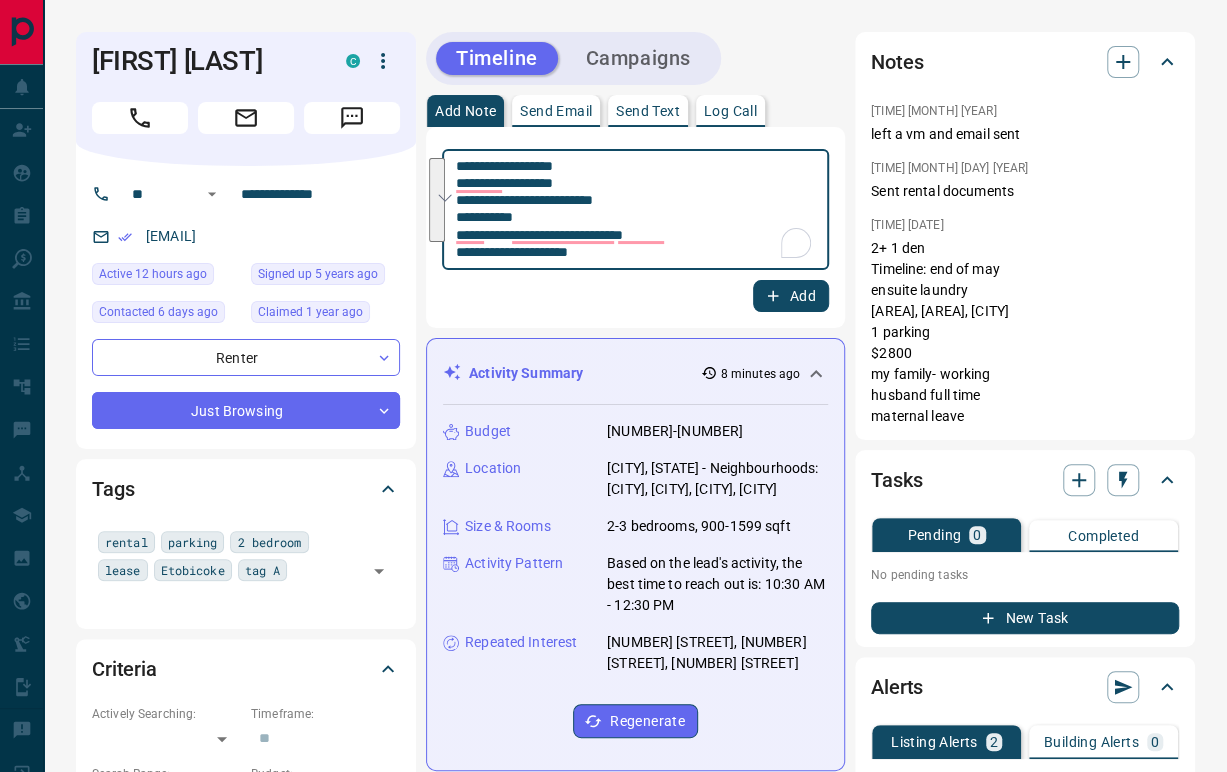 click on "**********" at bounding box center [635, 227] 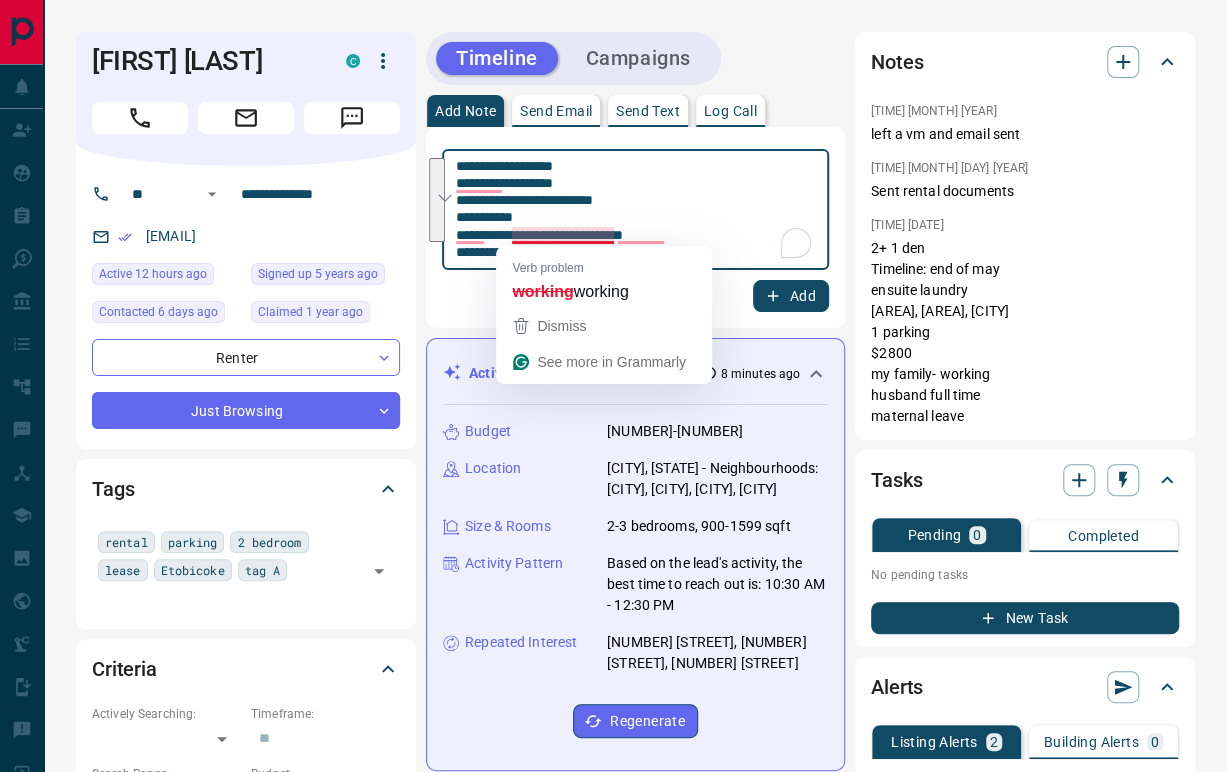 click on "Verb problem working  working" at bounding box center (604, 277) 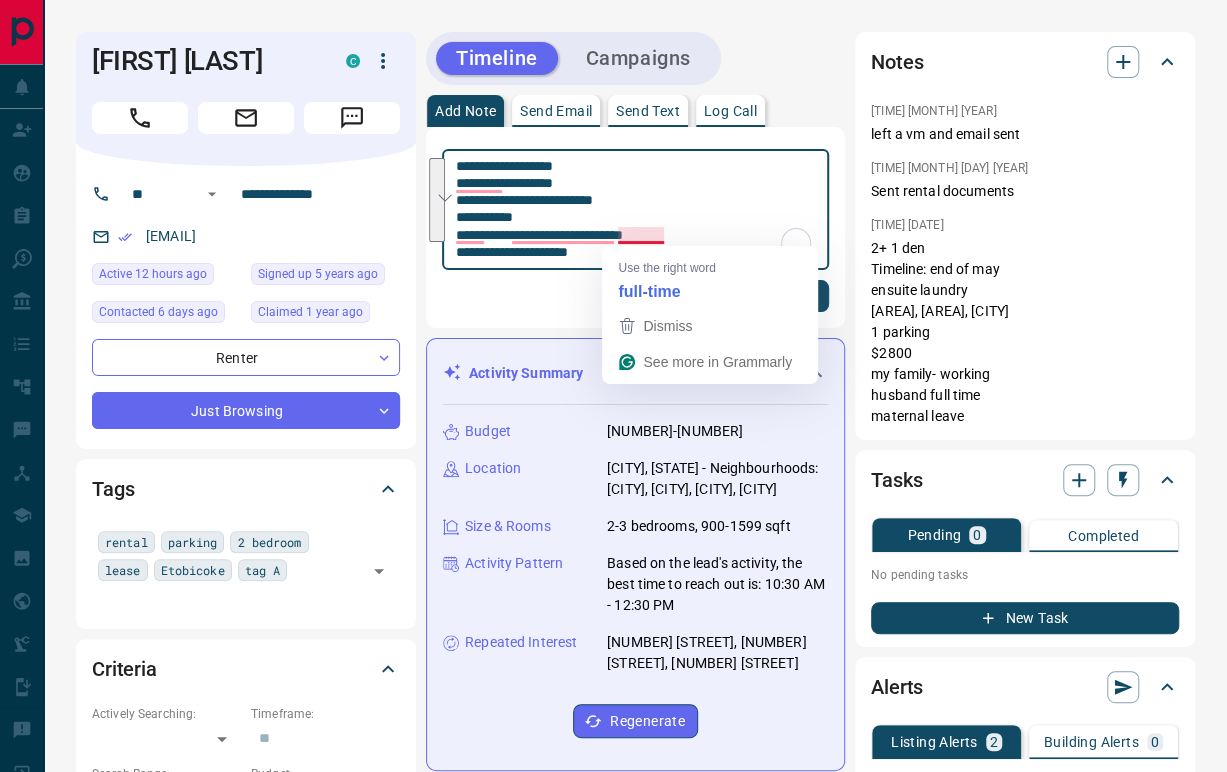 click on "**********" at bounding box center [635, 210] 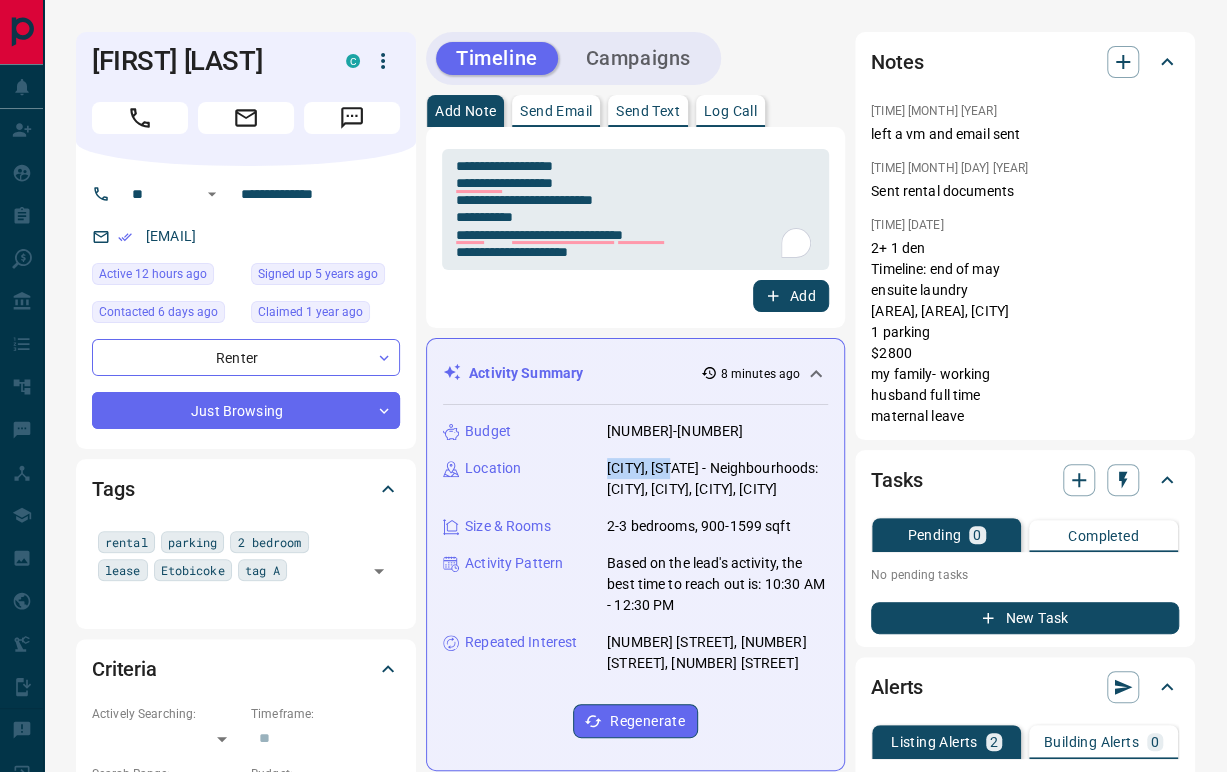 drag, startPoint x: 588, startPoint y: 462, endPoint x: 655, endPoint y: 369, distance: 114.62112 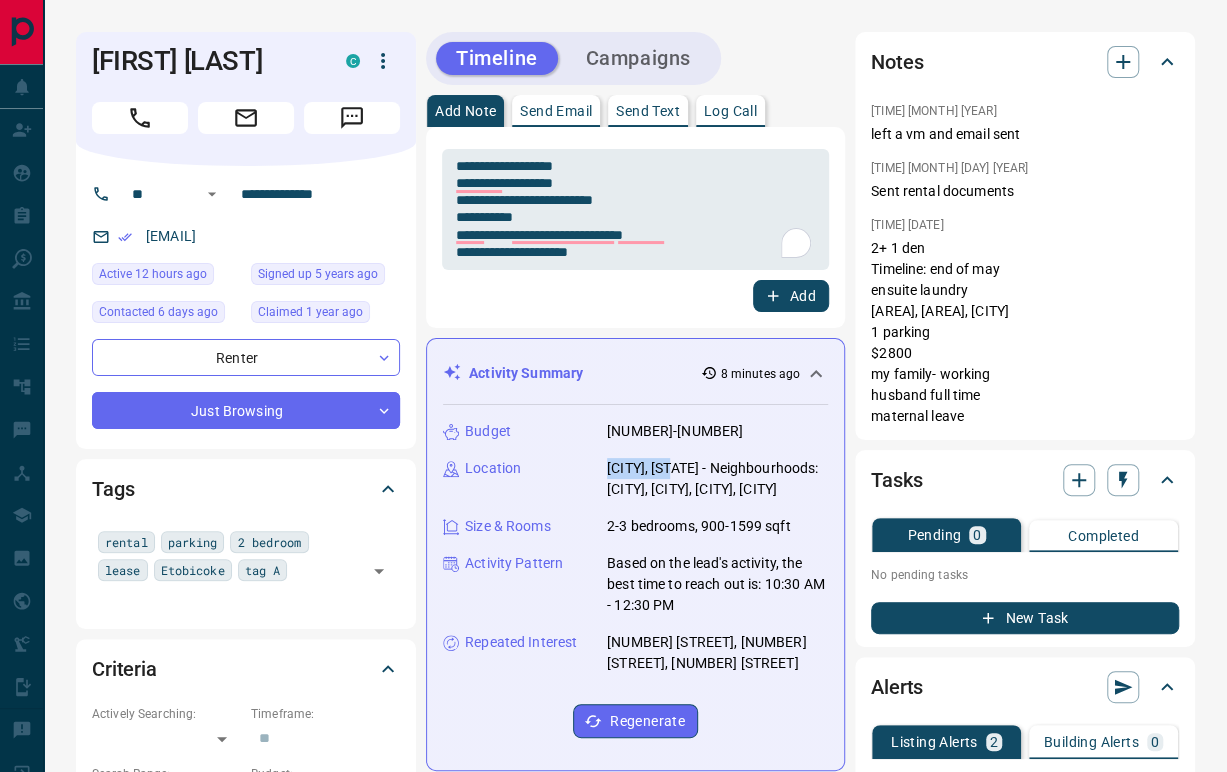 click on "Location [CITY], [STATE] - Neighbourhoods: Clarkson, Erin Mills, City Centre, Cooksville" at bounding box center (635, 479) 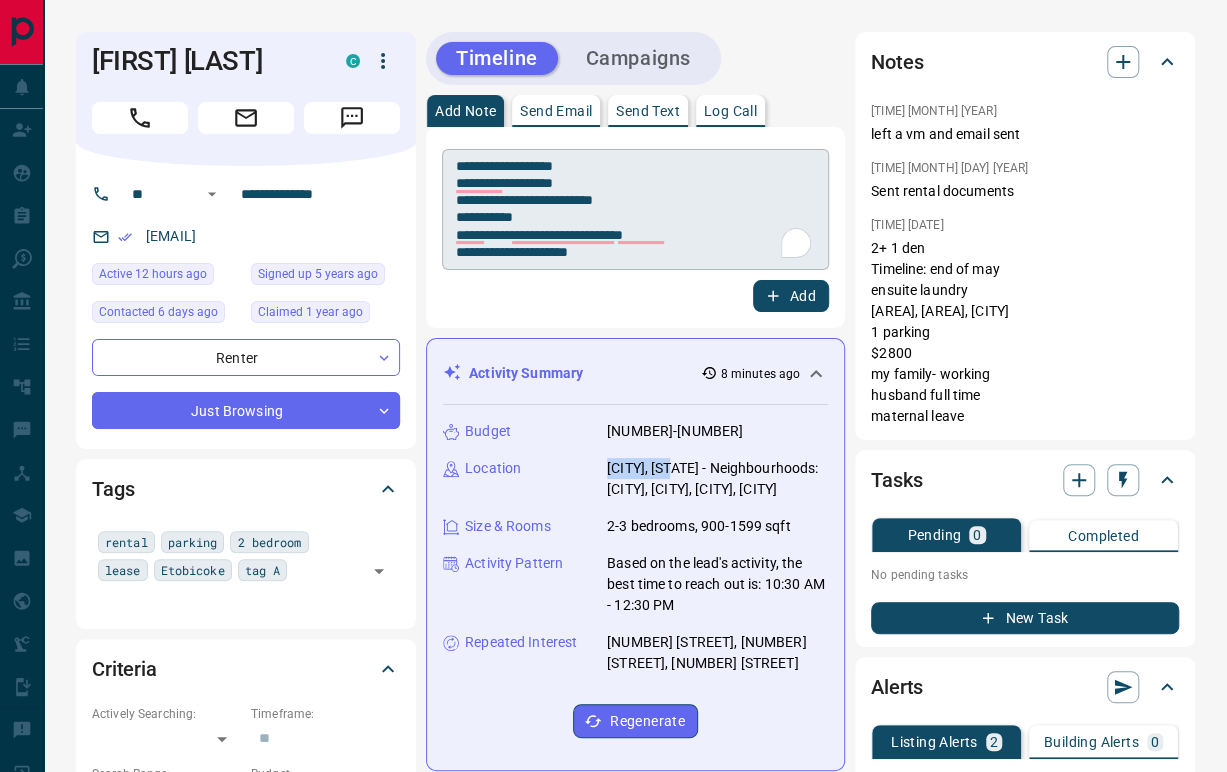 copy on "Mississauga" 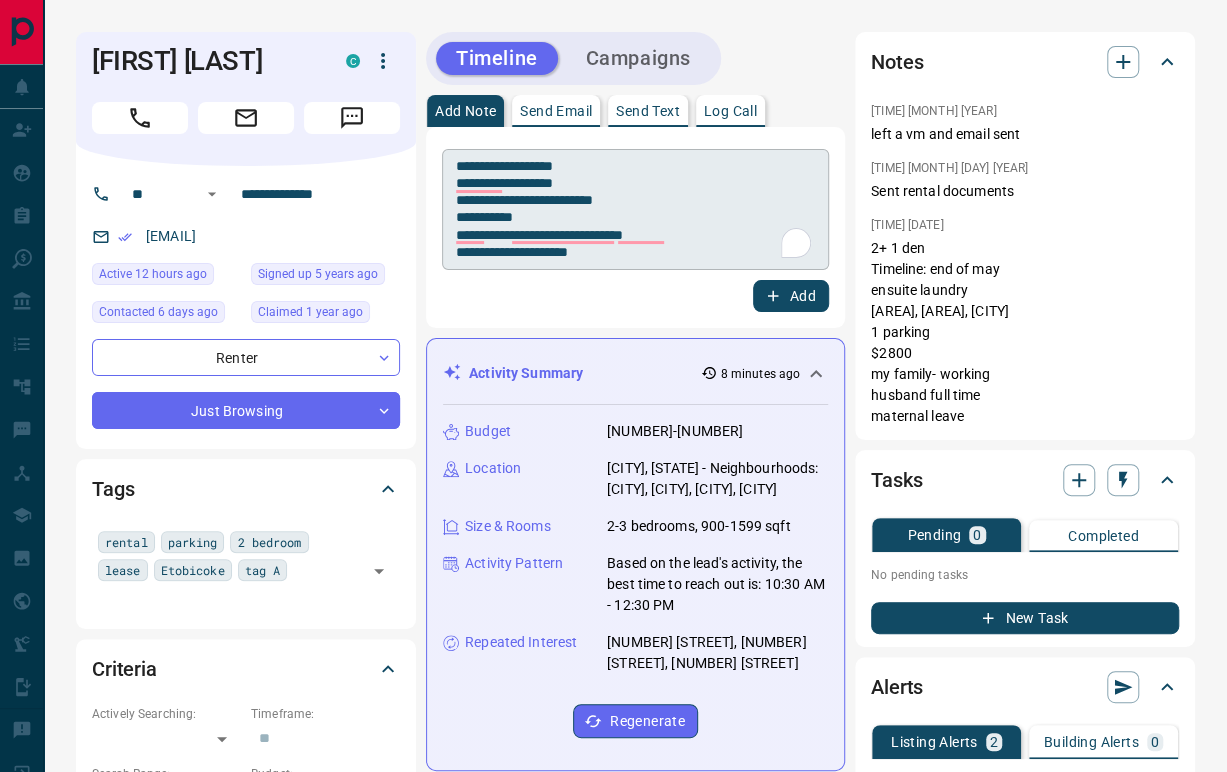 click on "**********" at bounding box center [635, 209] 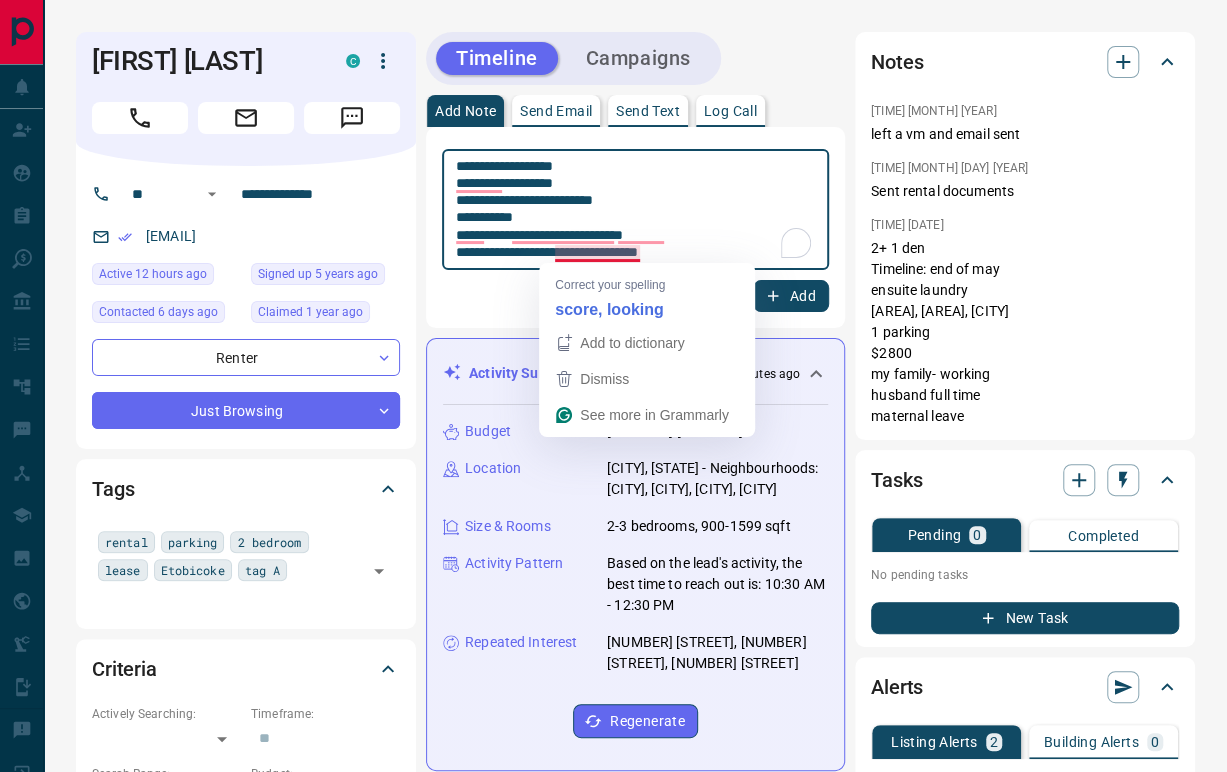 click on "**********" at bounding box center [635, 210] 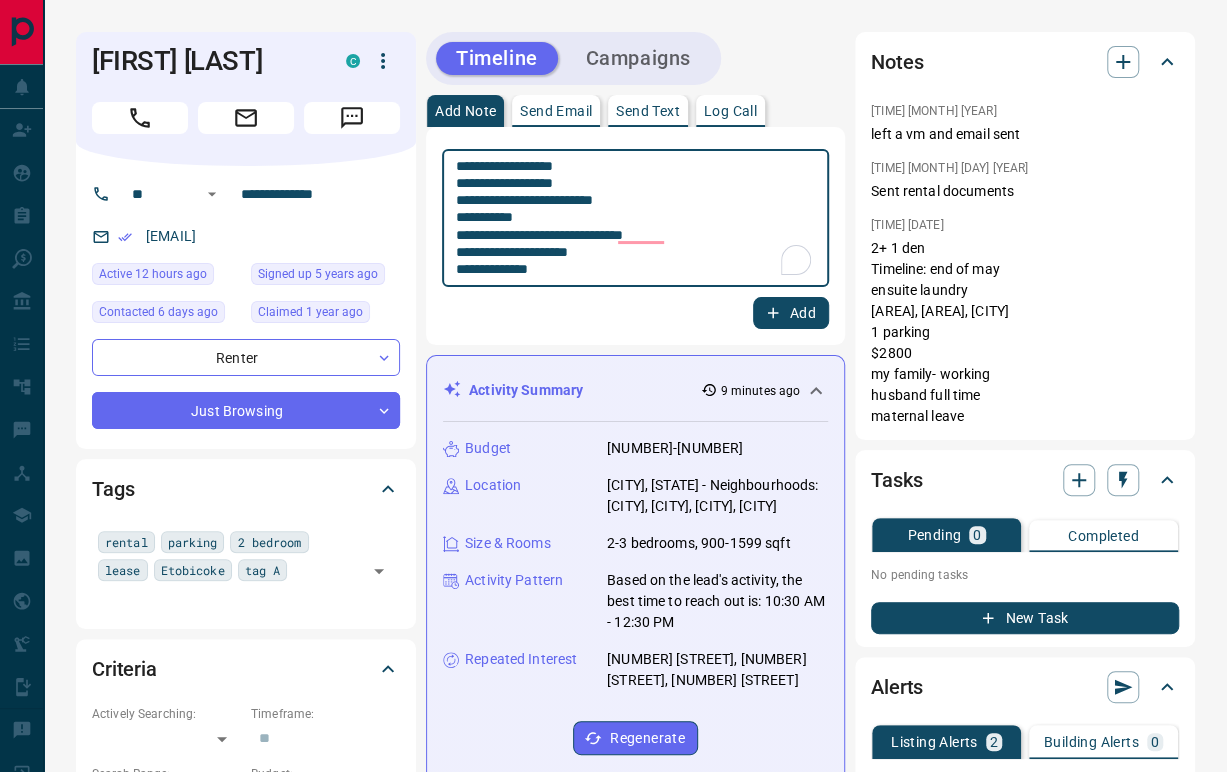 click on "**********" at bounding box center (635, 218) 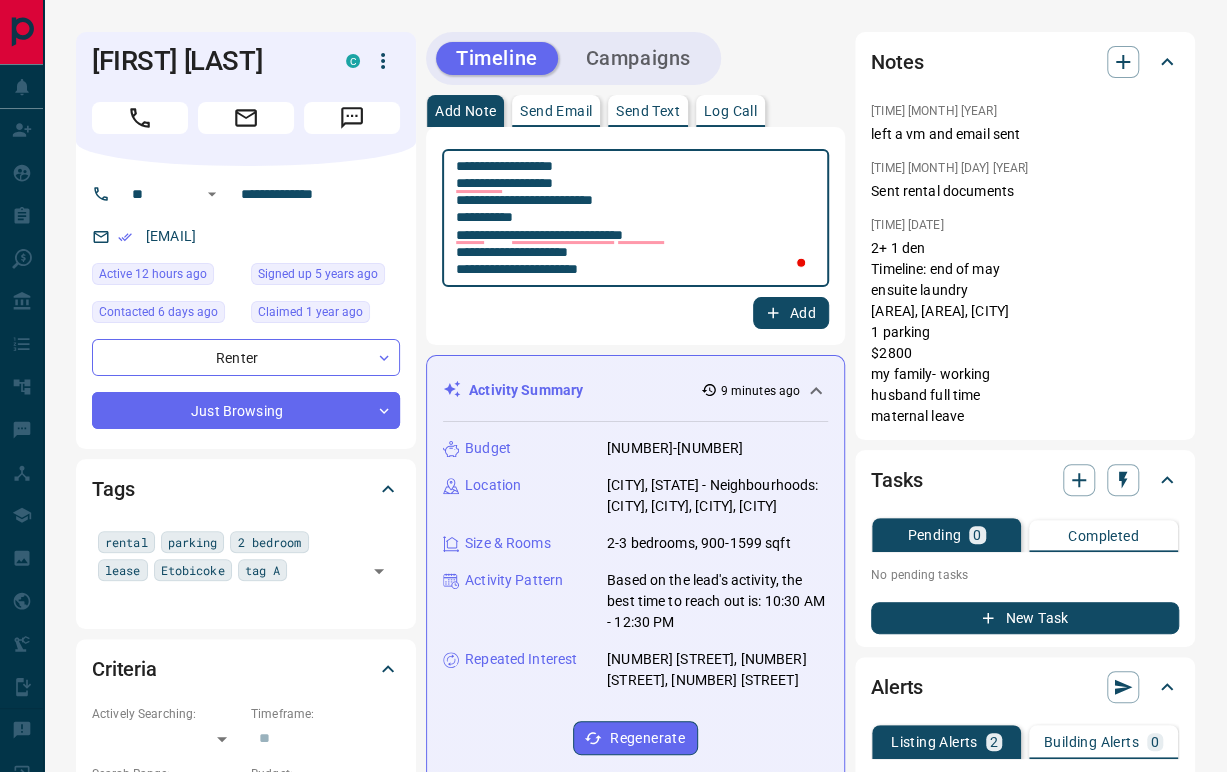 paste on "**********" 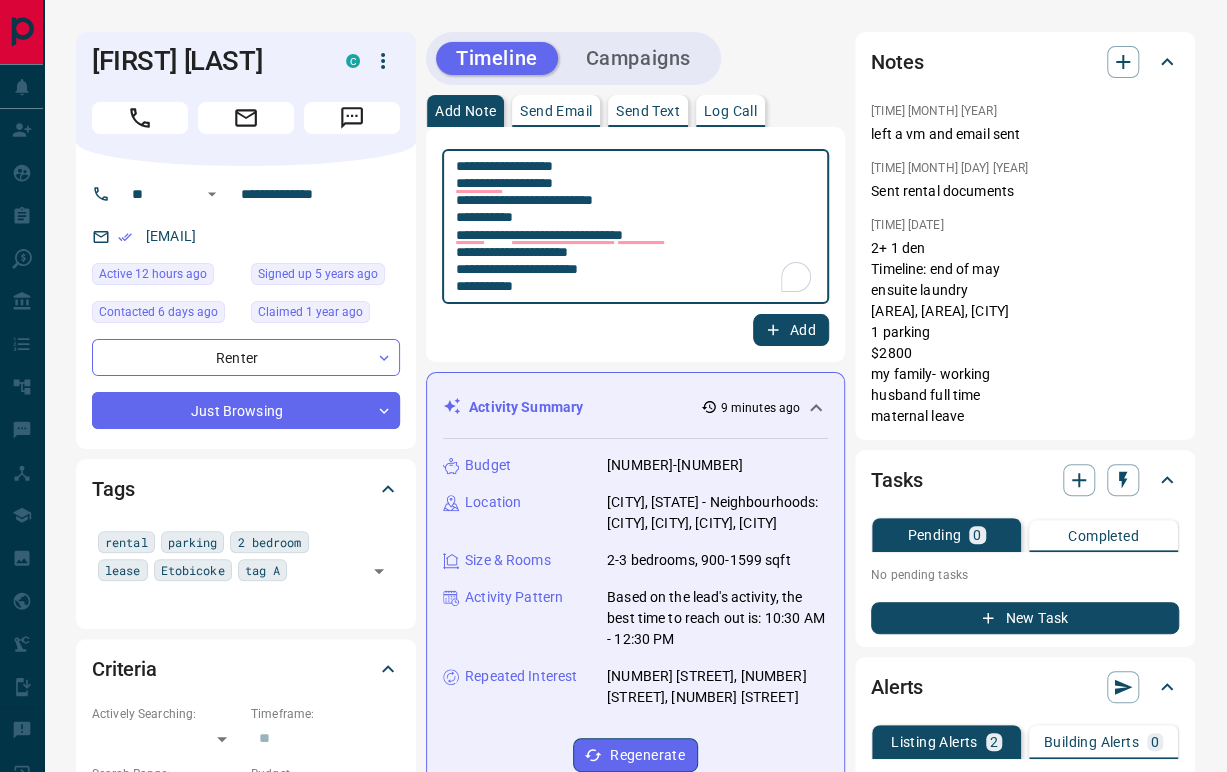 click on "**********" at bounding box center (635, 227) 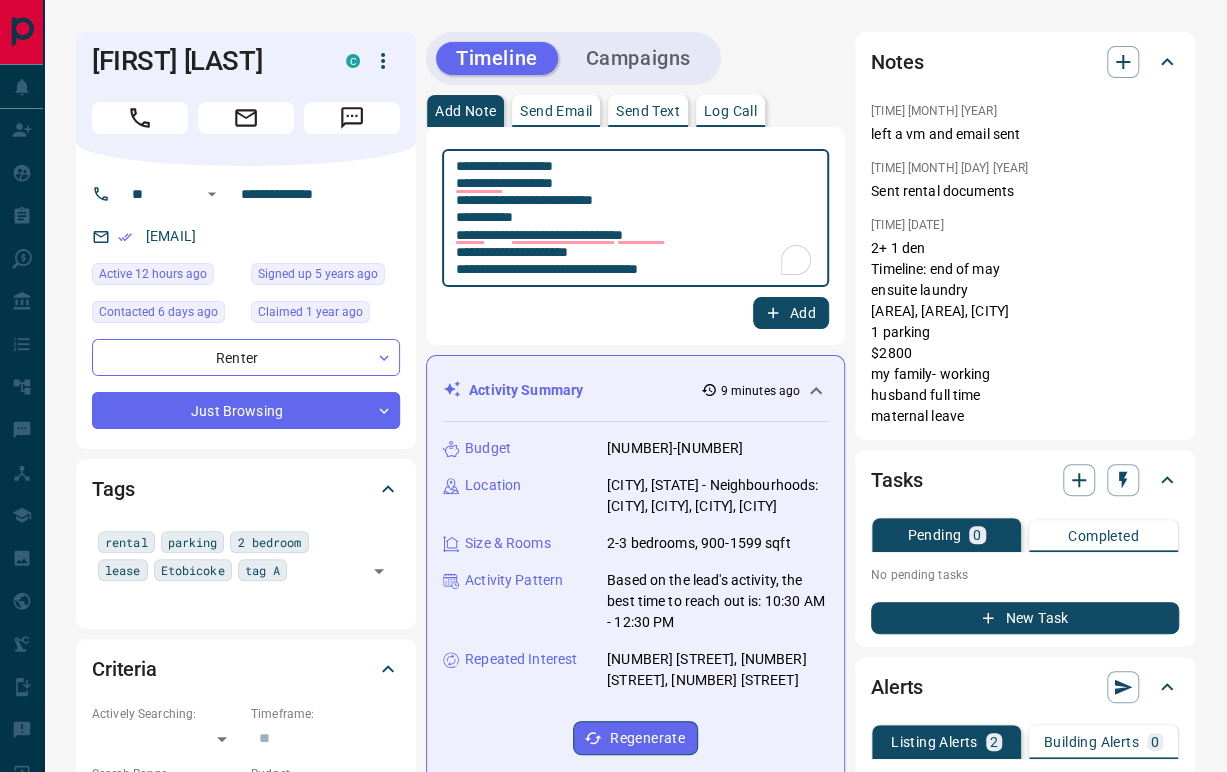 click on "**********" at bounding box center [635, 218] 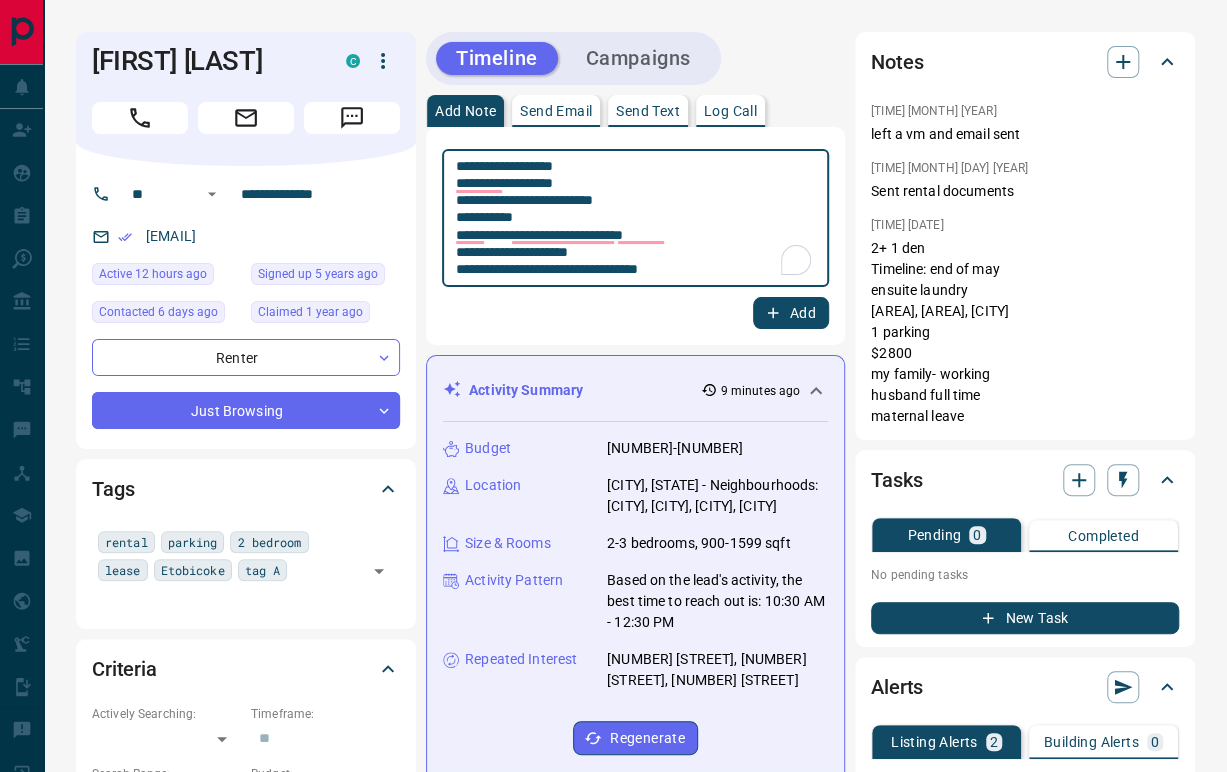 scroll, scrollTop: 111, scrollLeft: 0, axis: vertical 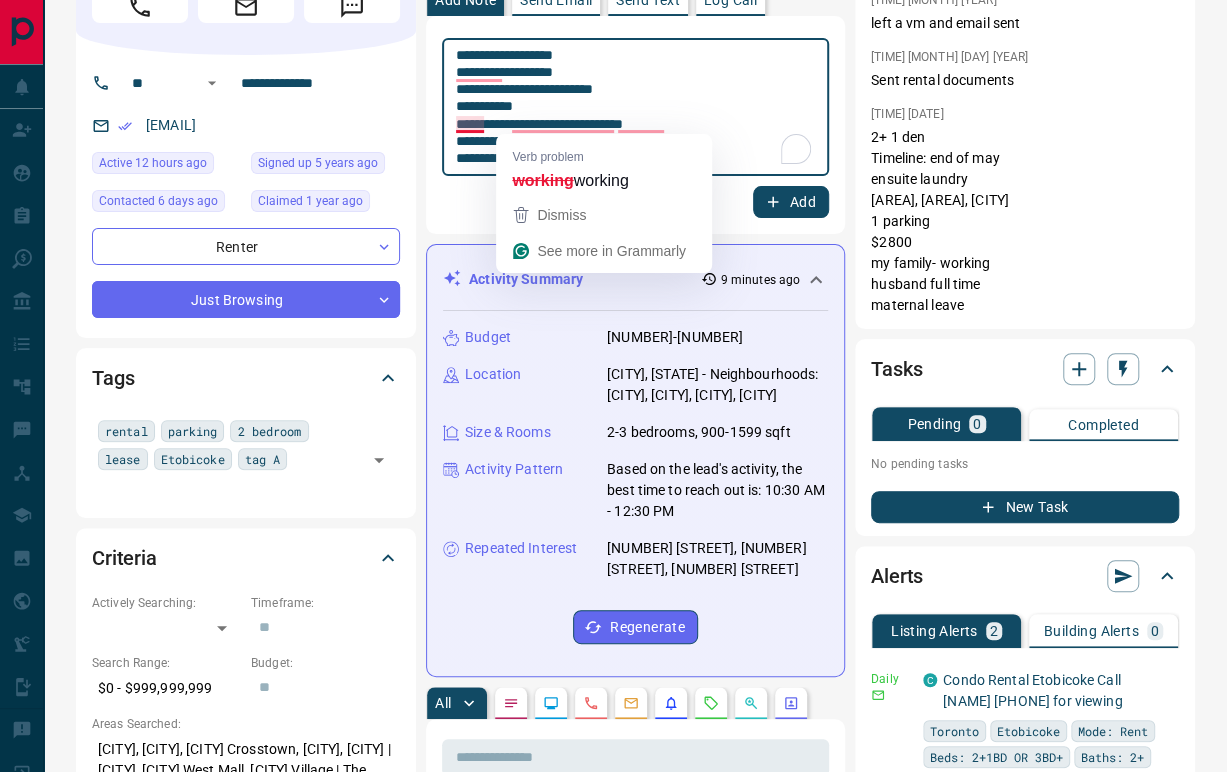 drag, startPoint x: 568, startPoint y: 125, endPoint x: 457, endPoint y: 122, distance: 111.040535 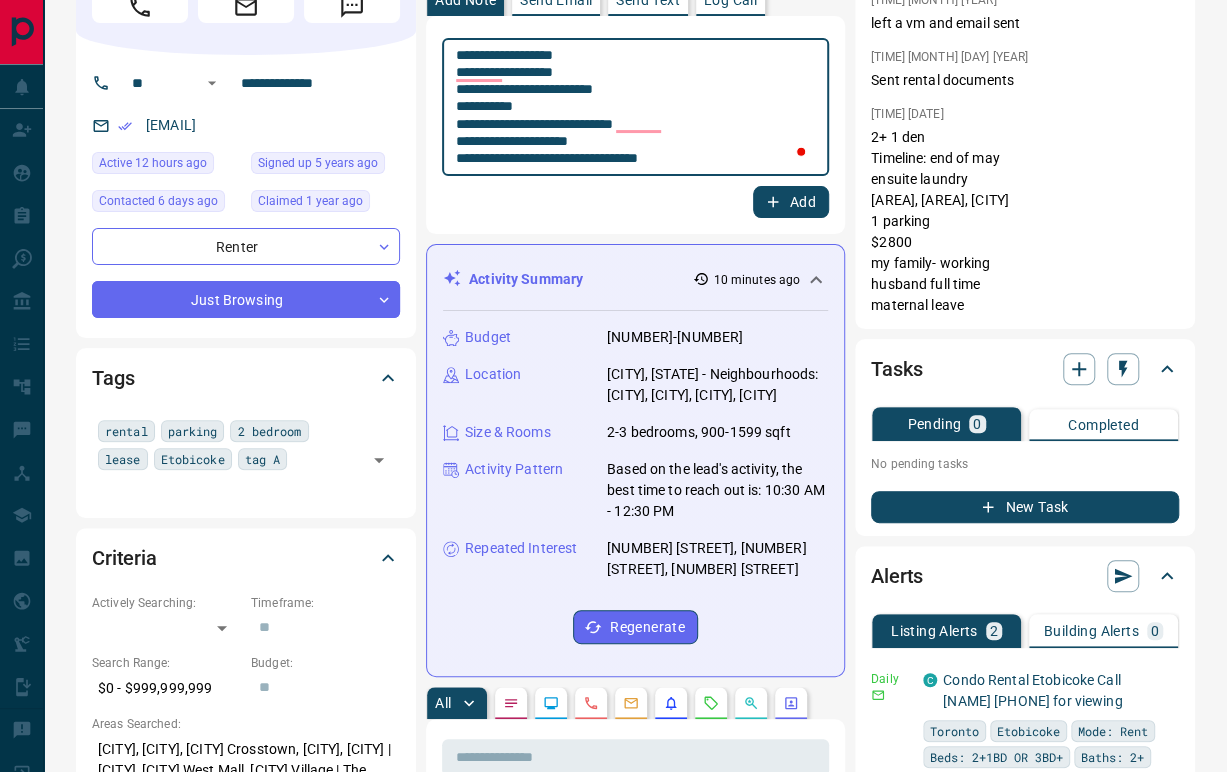 type on "**********" 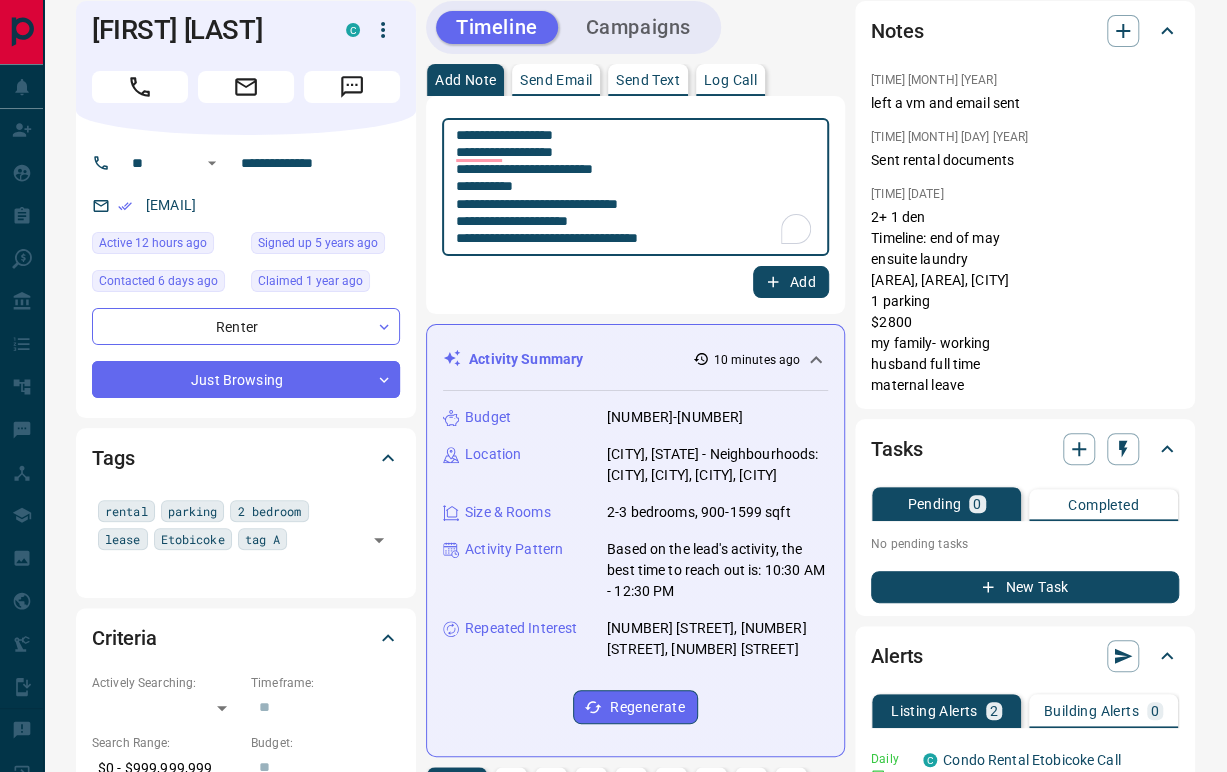 scroll, scrollTop: 0, scrollLeft: 0, axis: both 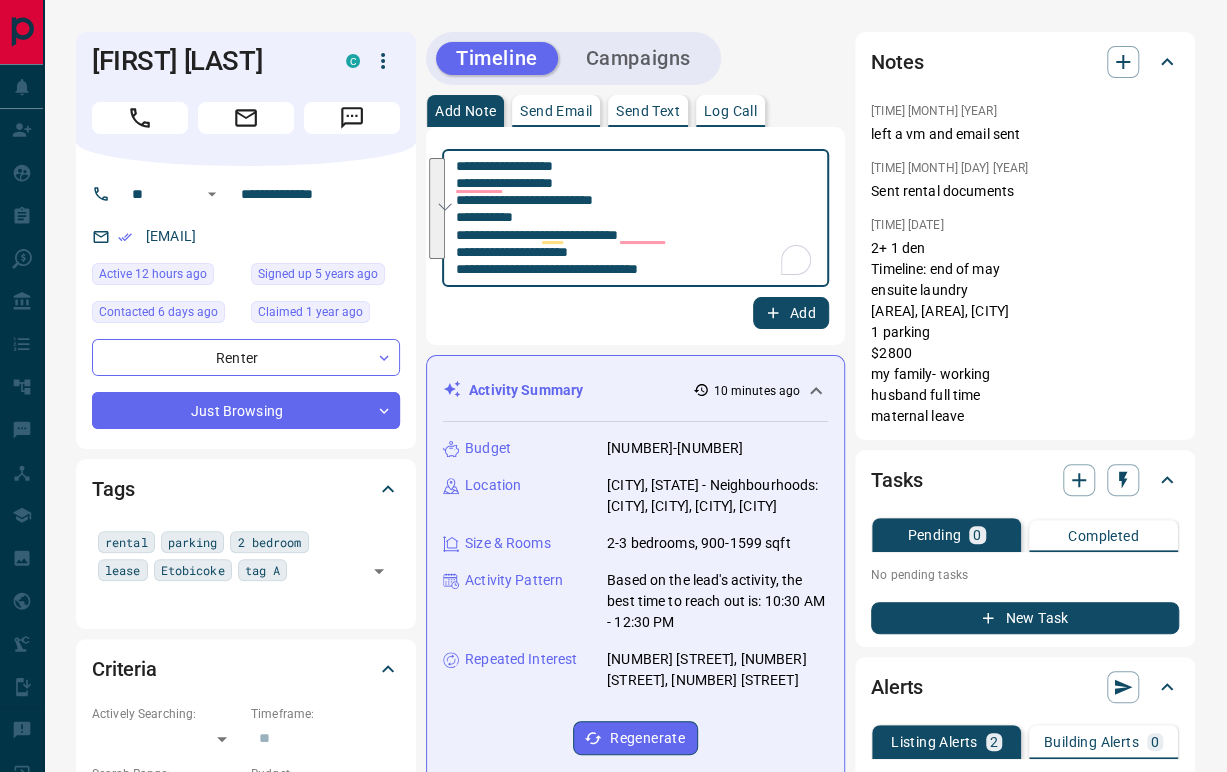drag, startPoint x: 692, startPoint y: 271, endPoint x: 433, endPoint y: 165, distance: 279.85175 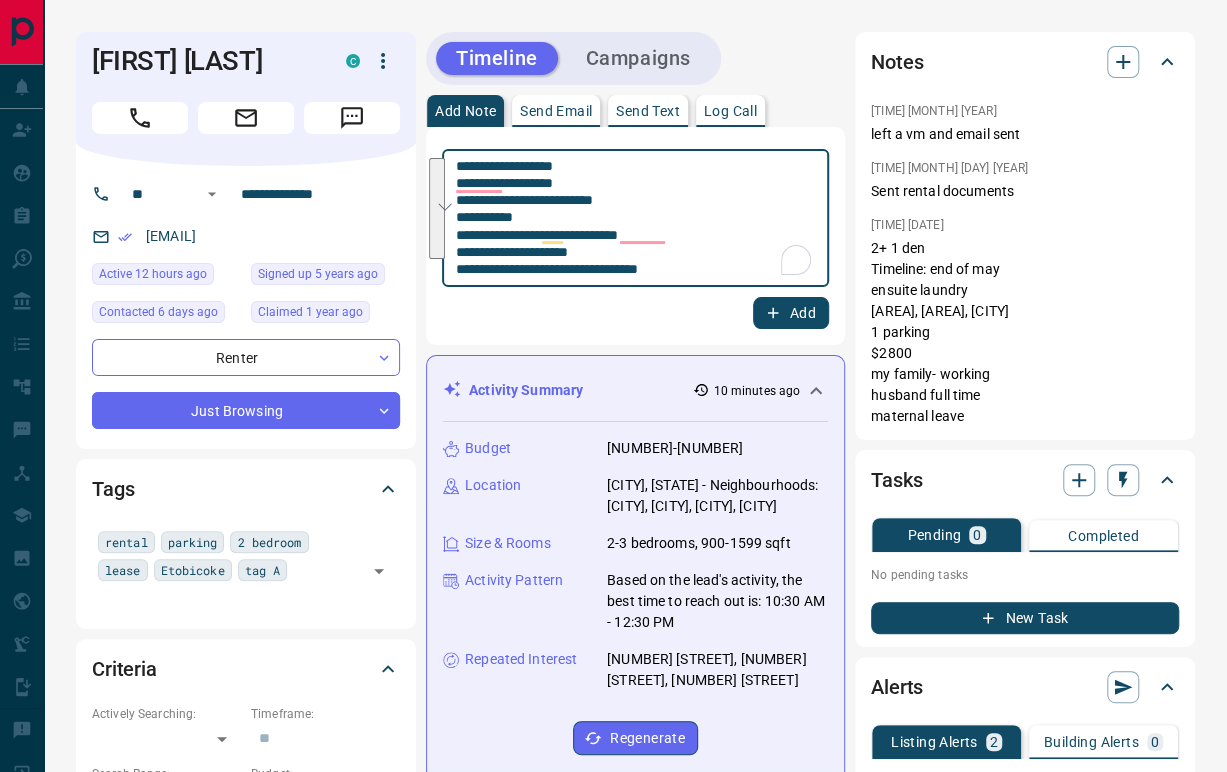 click on "**********" at bounding box center (635, 236) 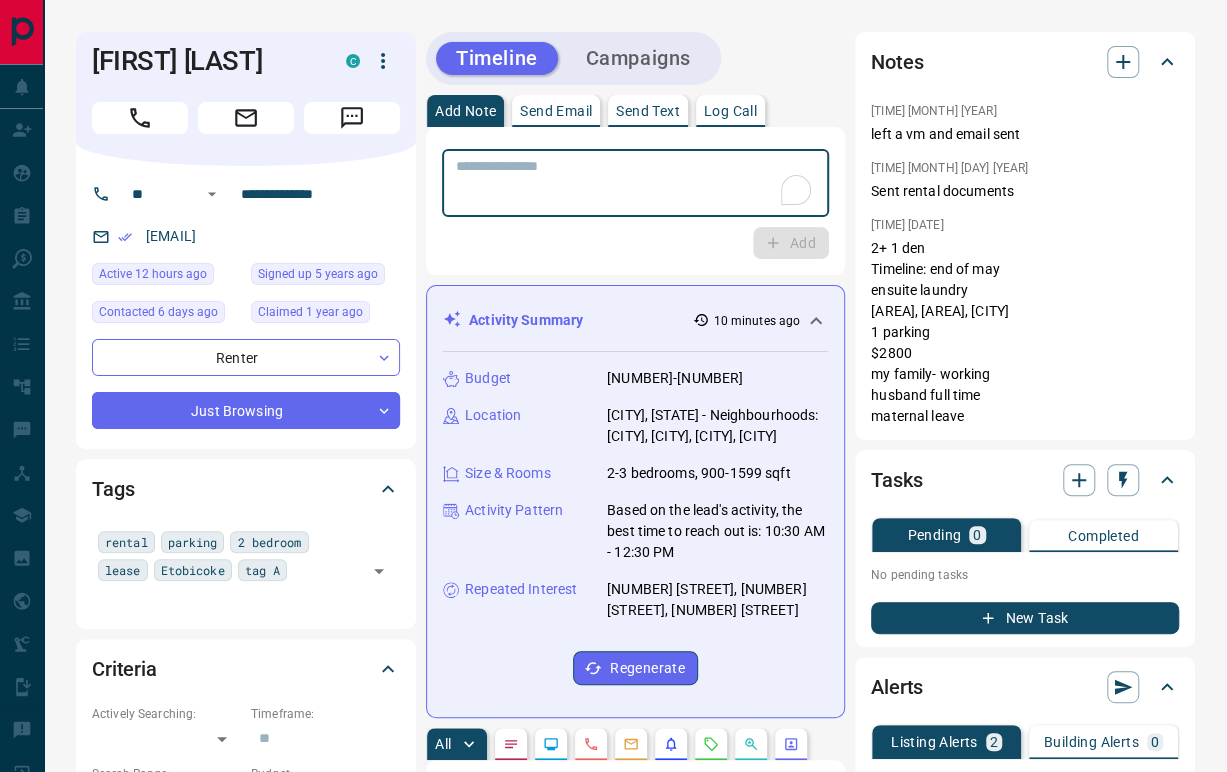 click at bounding box center (635, 183) 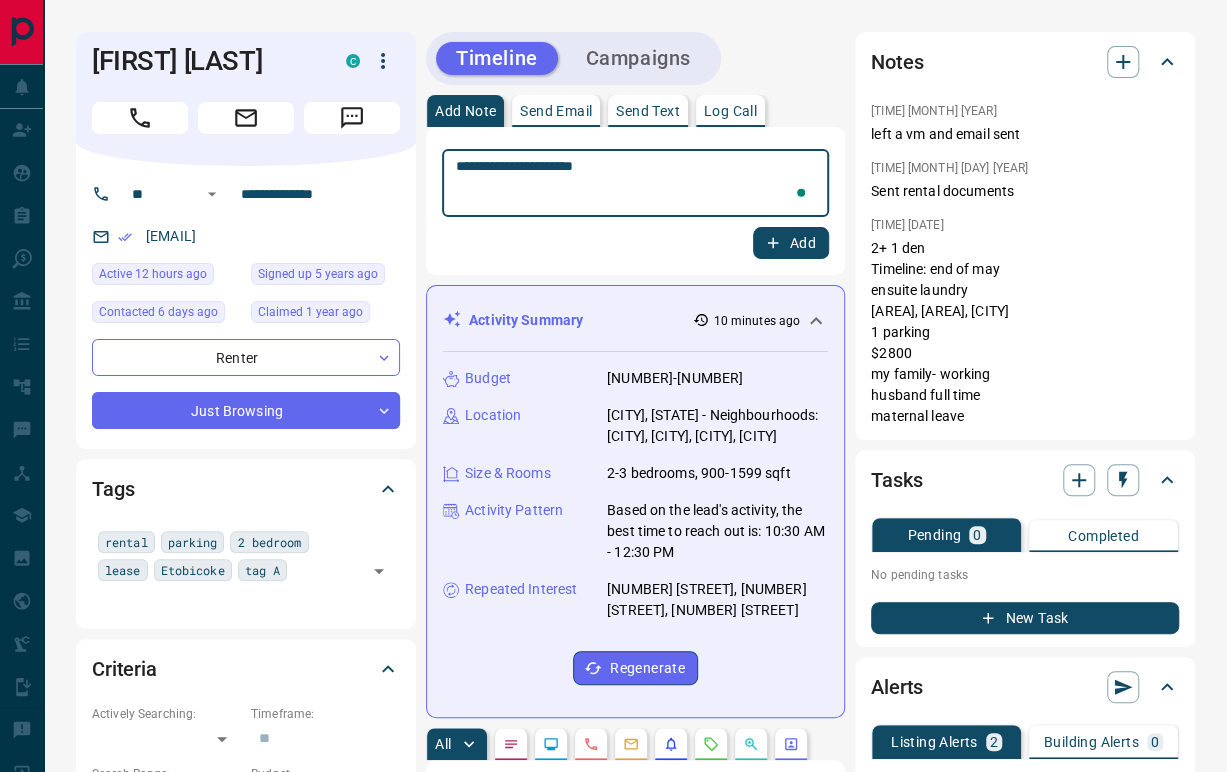paste on "**********" 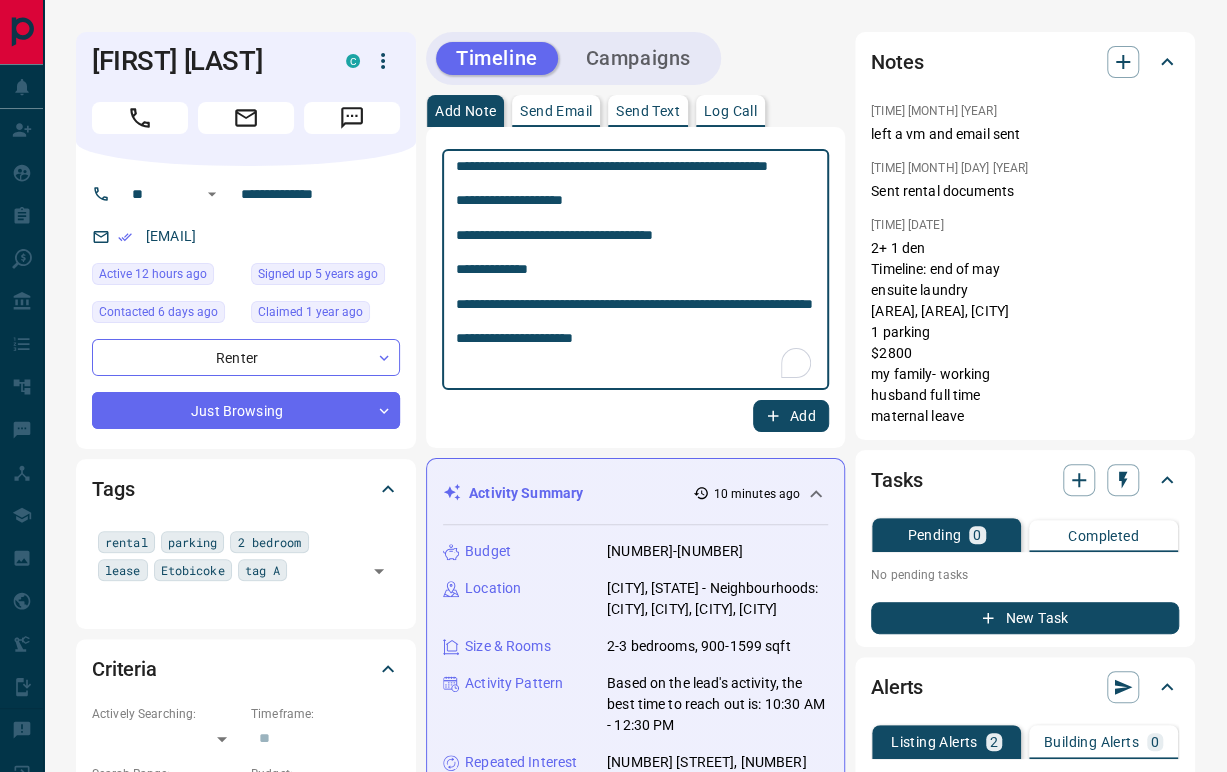 click on "**********" at bounding box center [635, 270] 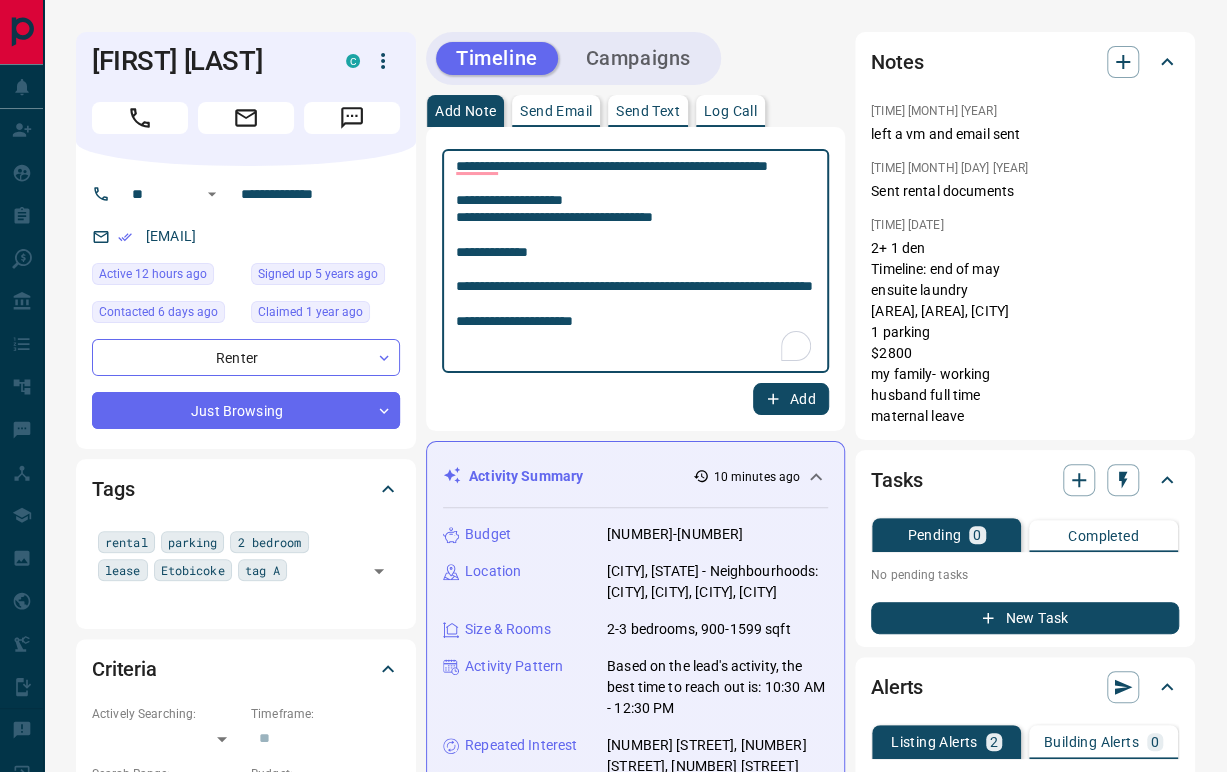 click on "**********" at bounding box center (635, 261) 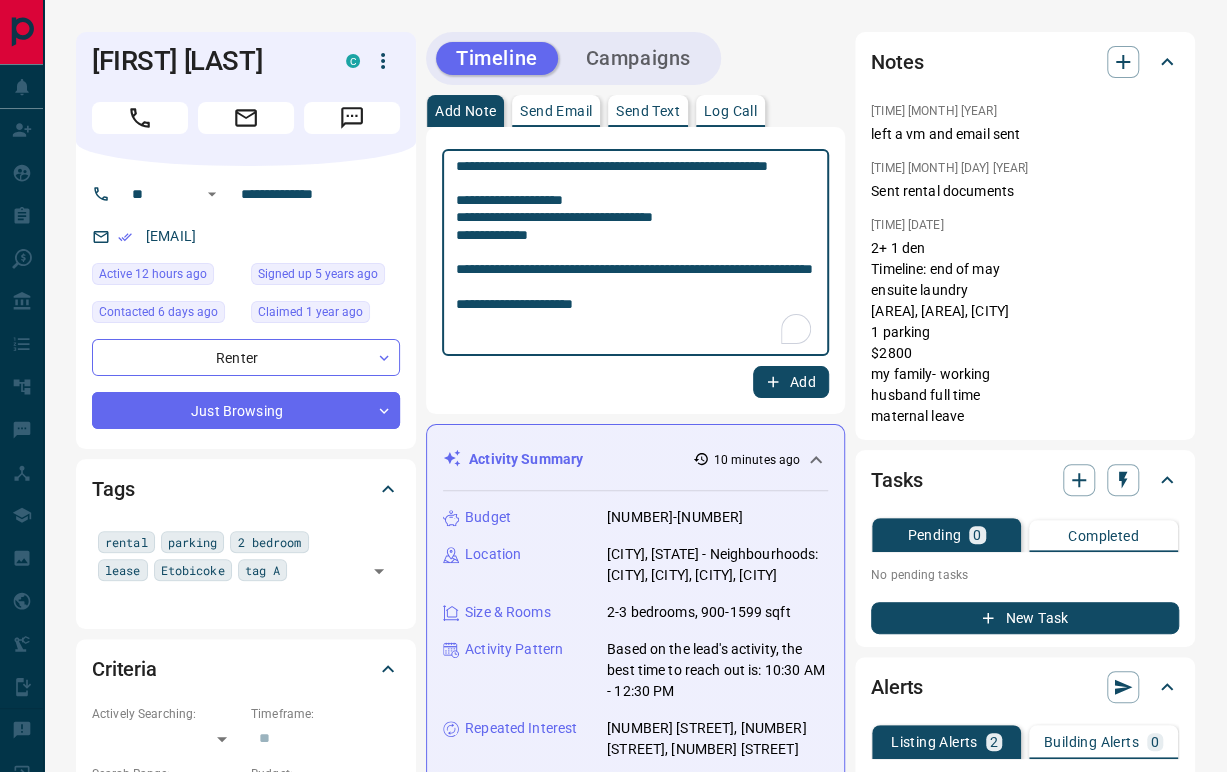 click on "**********" at bounding box center (635, 253) 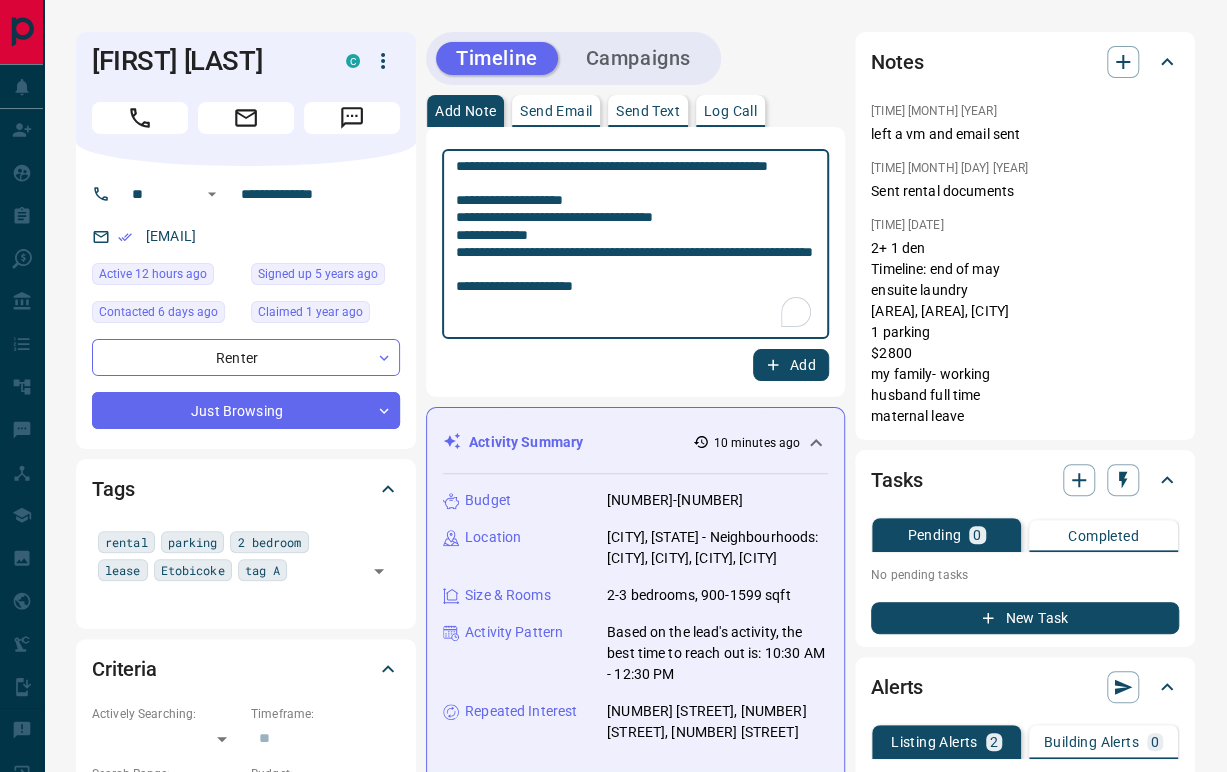 click on "**********" at bounding box center [635, 244] 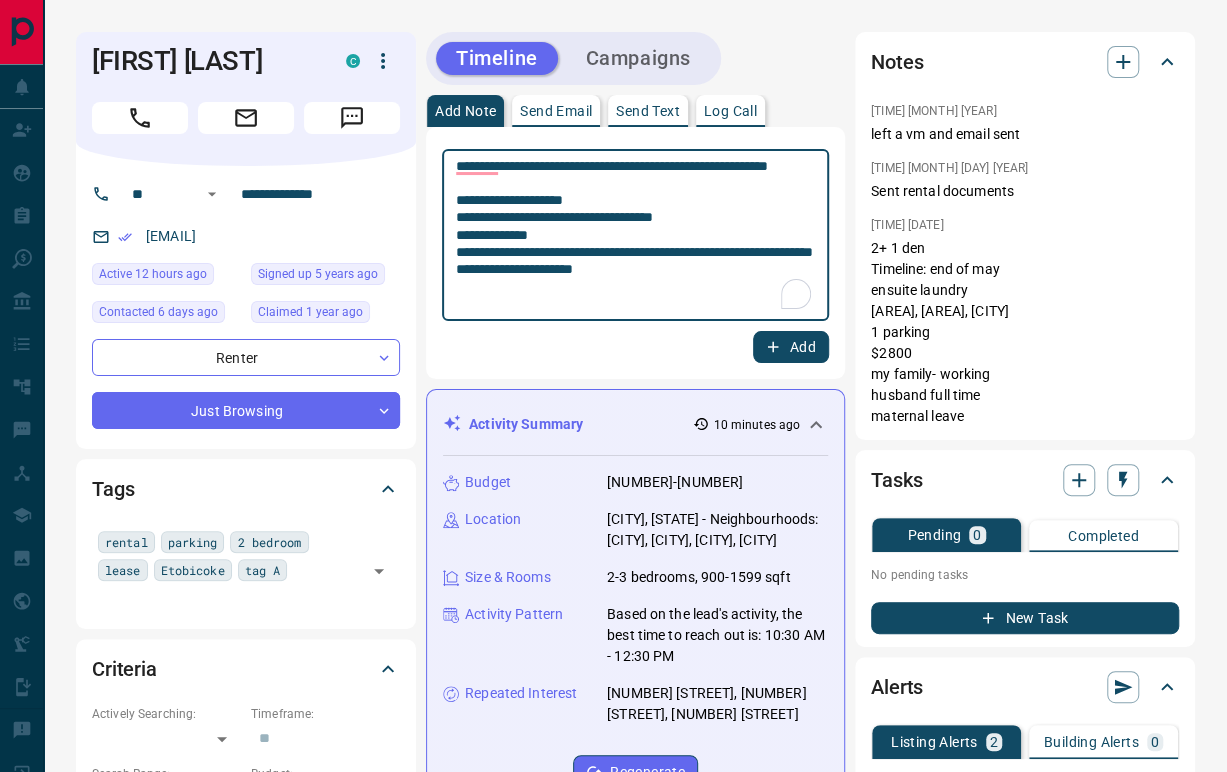 drag, startPoint x: 536, startPoint y: 270, endPoint x: 450, endPoint y: 265, distance: 86.145226 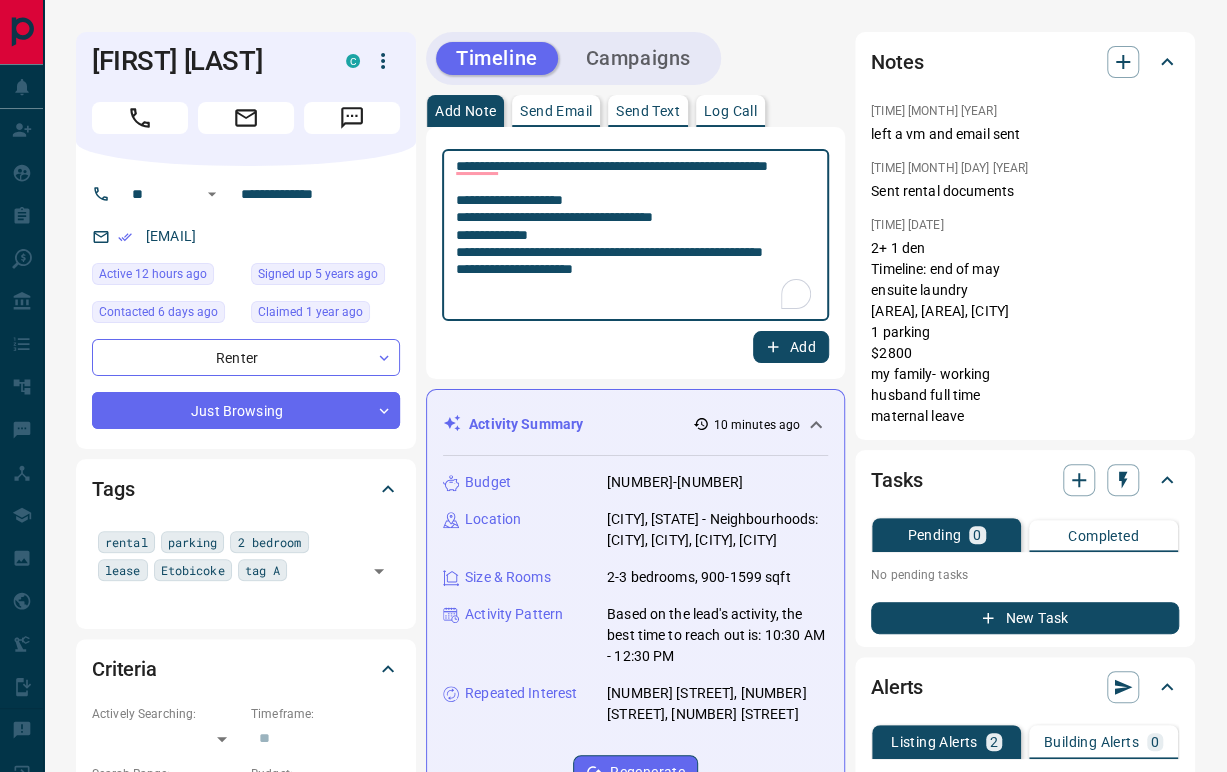 click on "**********" at bounding box center (635, 235) 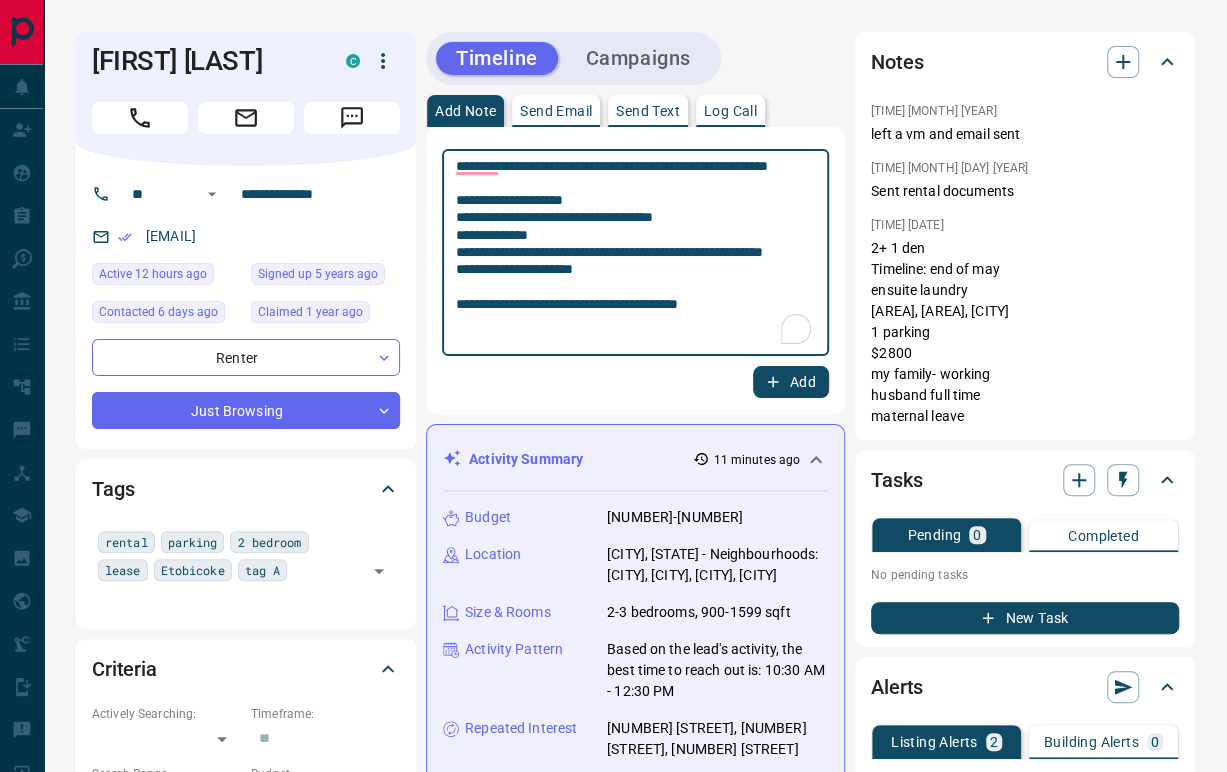 click on "**********" at bounding box center [635, 253] 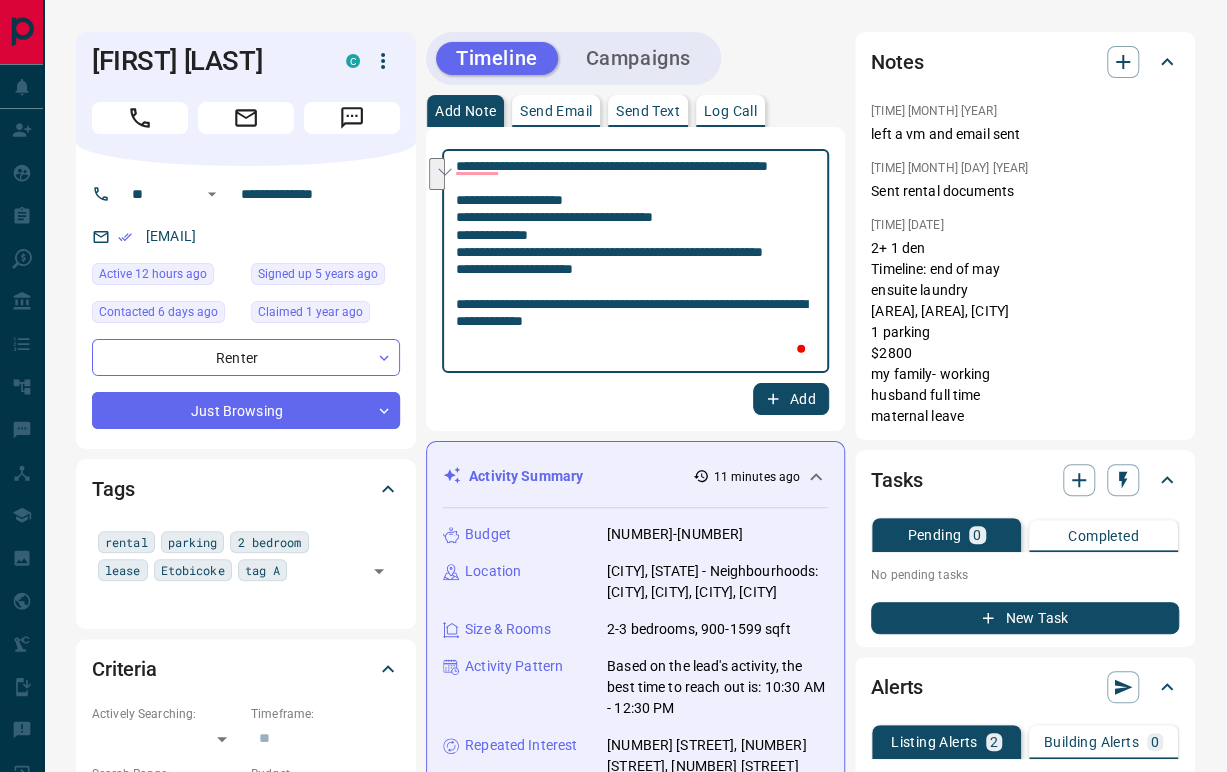 drag, startPoint x: 698, startPoint y: 364, endPoint x: 456, endPoint y: 342, distance: 242.99794 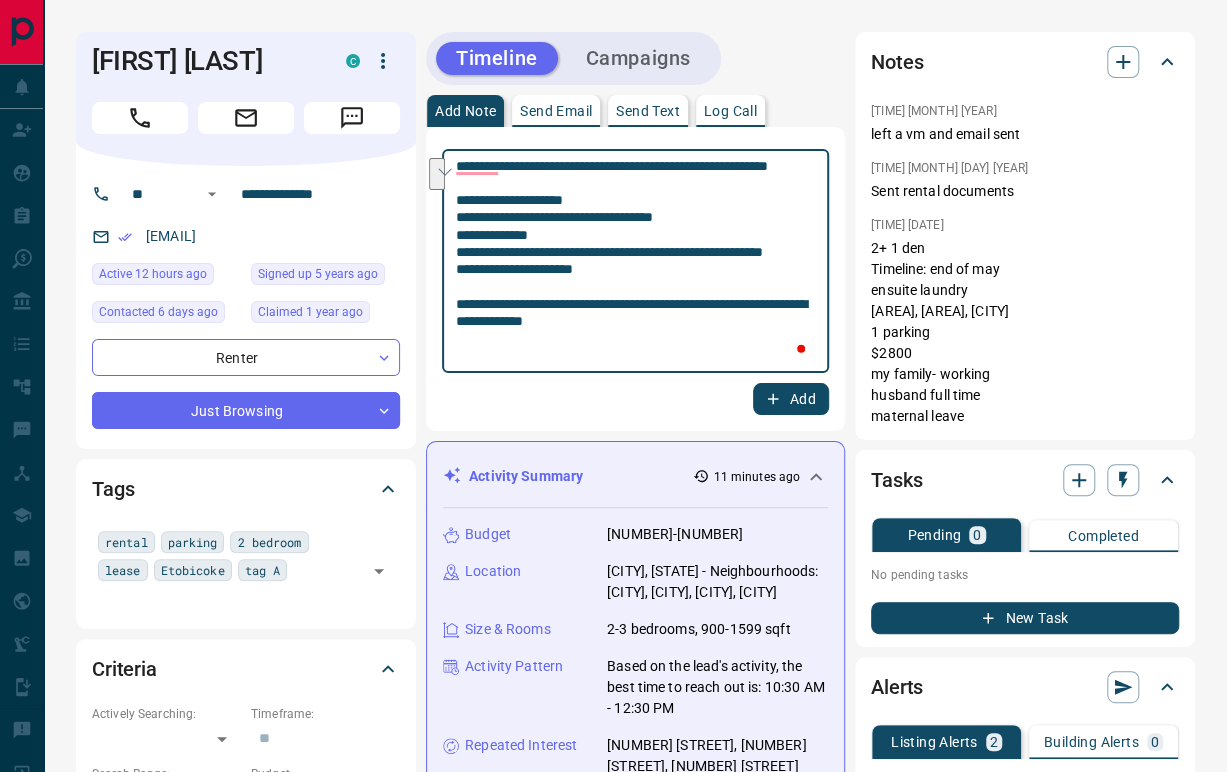 click on "**********" at bounding box center [635, 261] 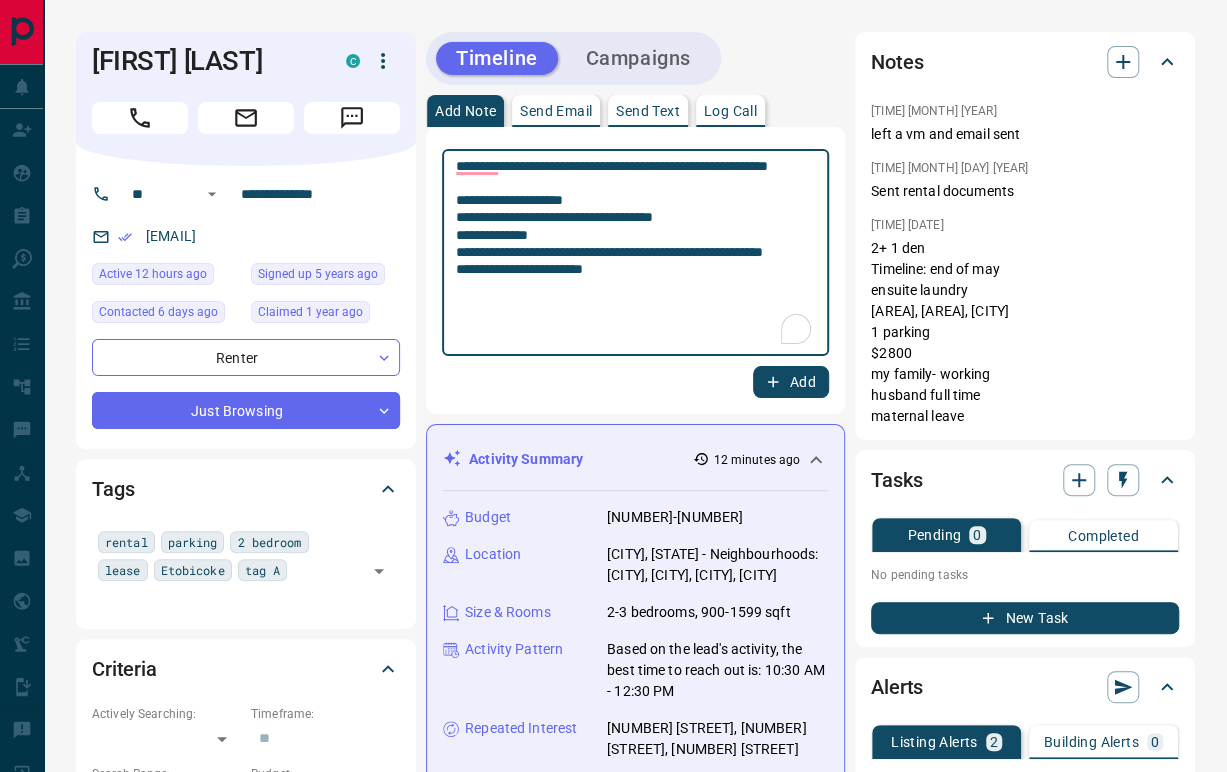 click on "**********" at bounding box center (635, 253) 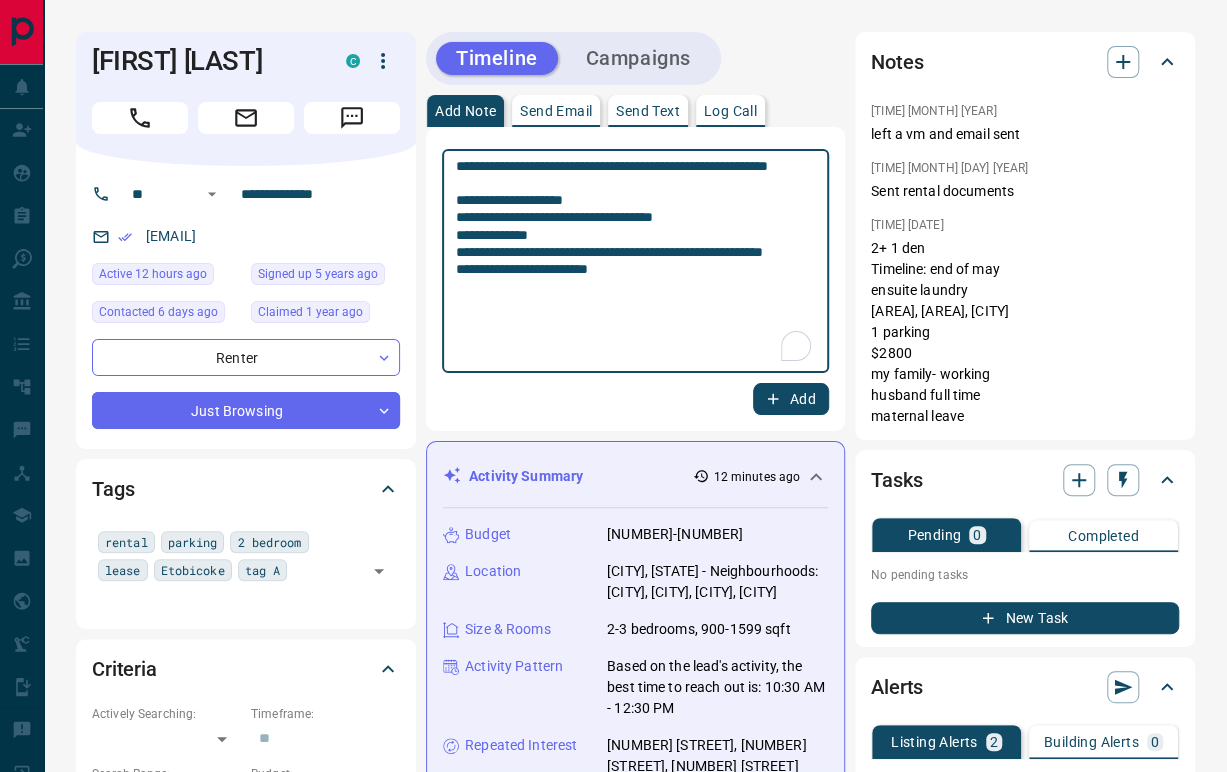 paste on "**********" 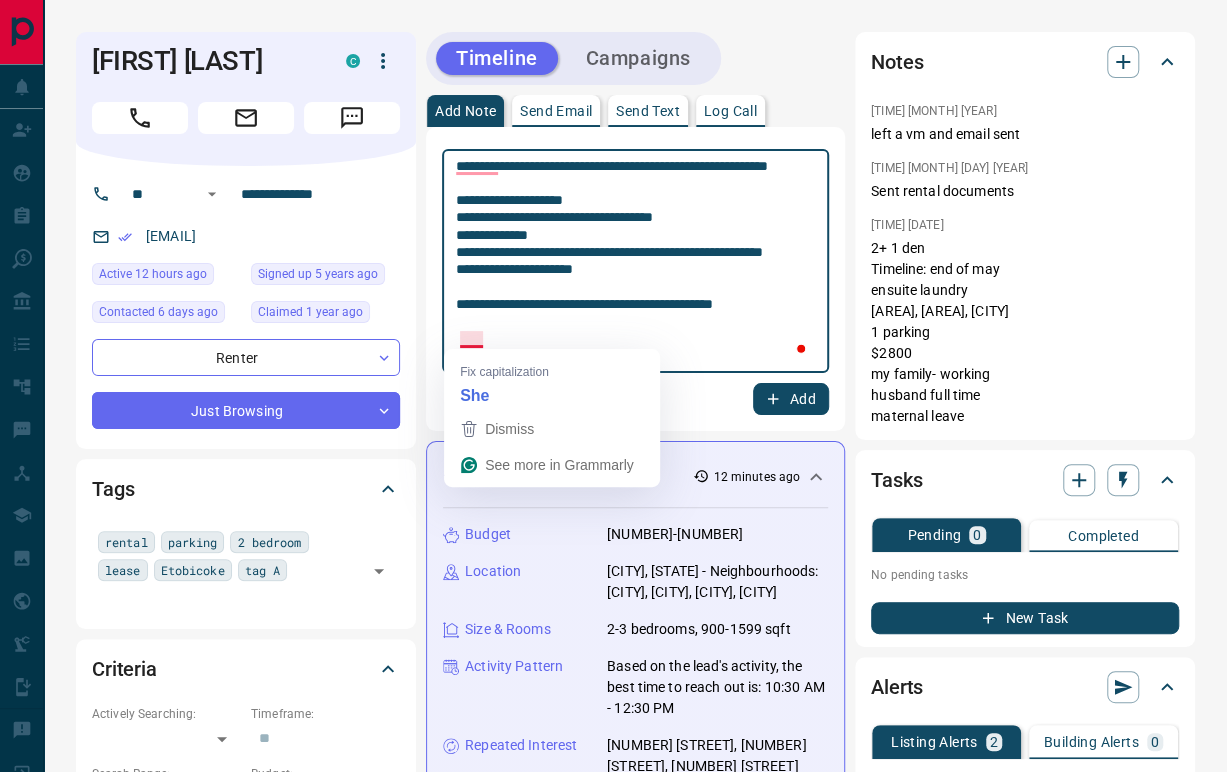 click on "**********" at bounding box center (635, 261) 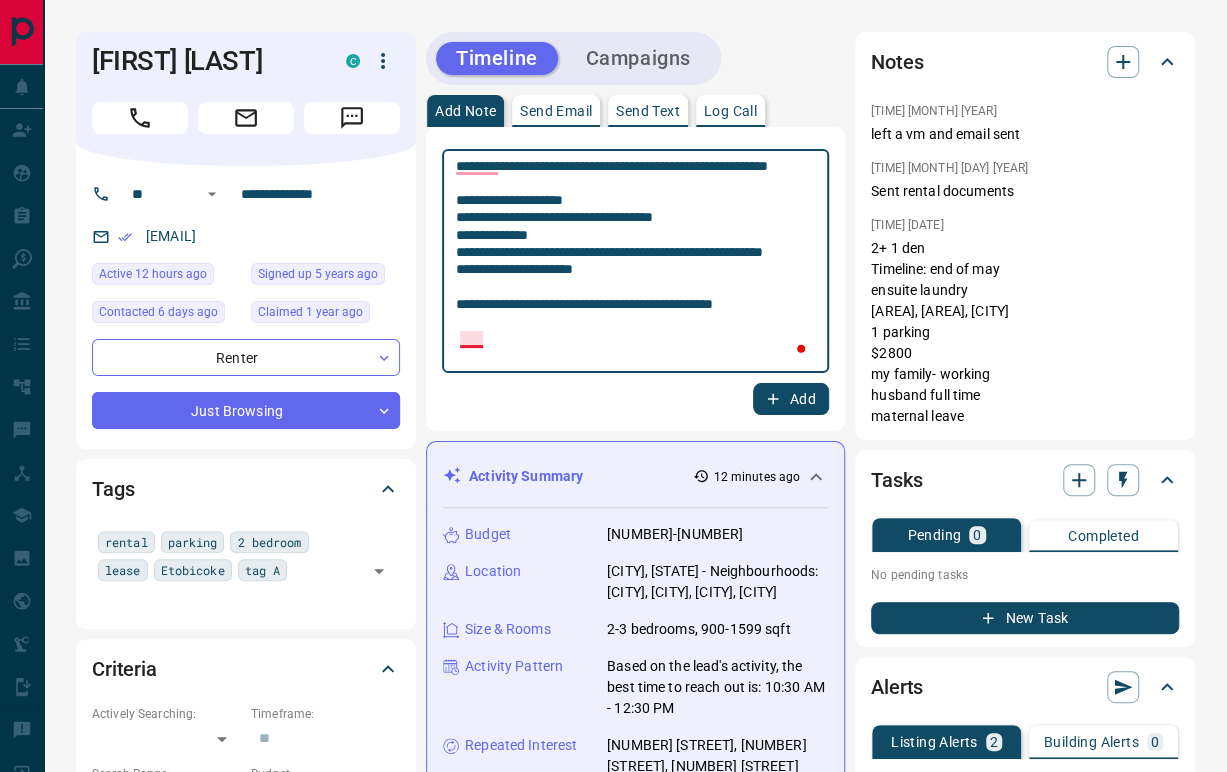 paste on "**********" 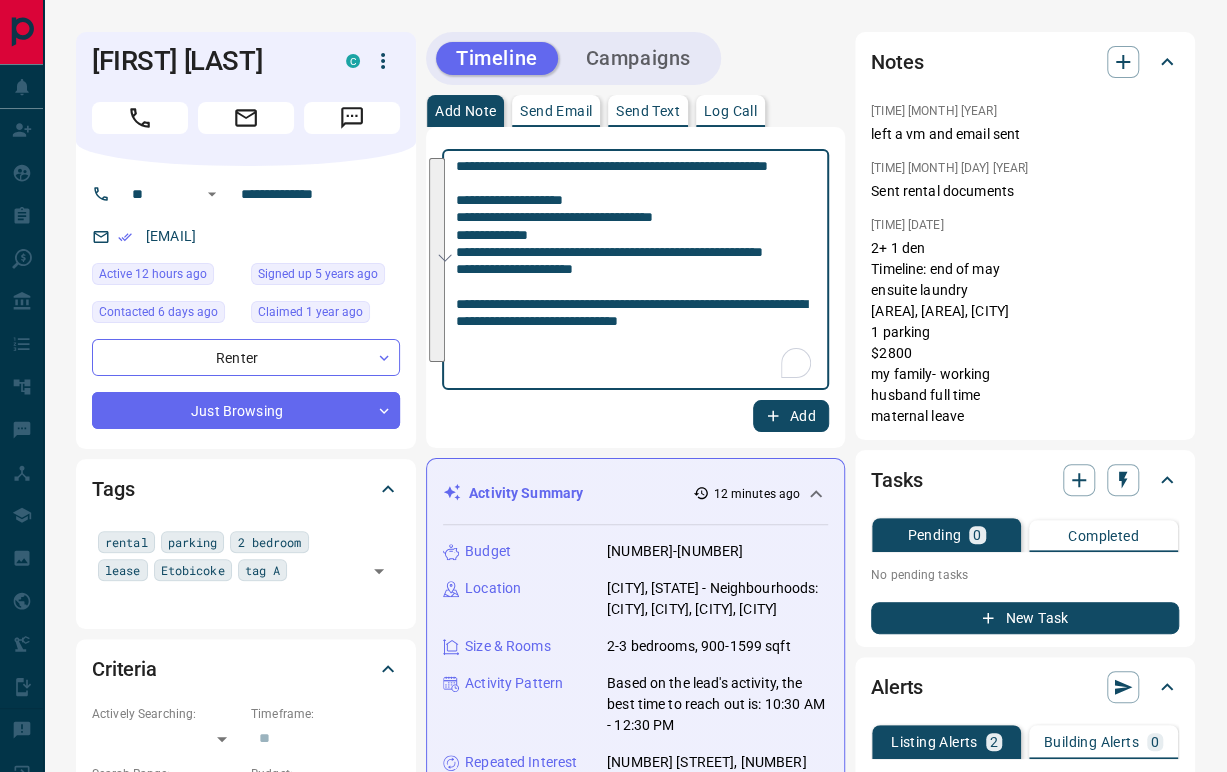 drag, startPoint x: 754, startPoint y: 358, endPoint x: 451, endPoint y: 160, distance: 361.95718 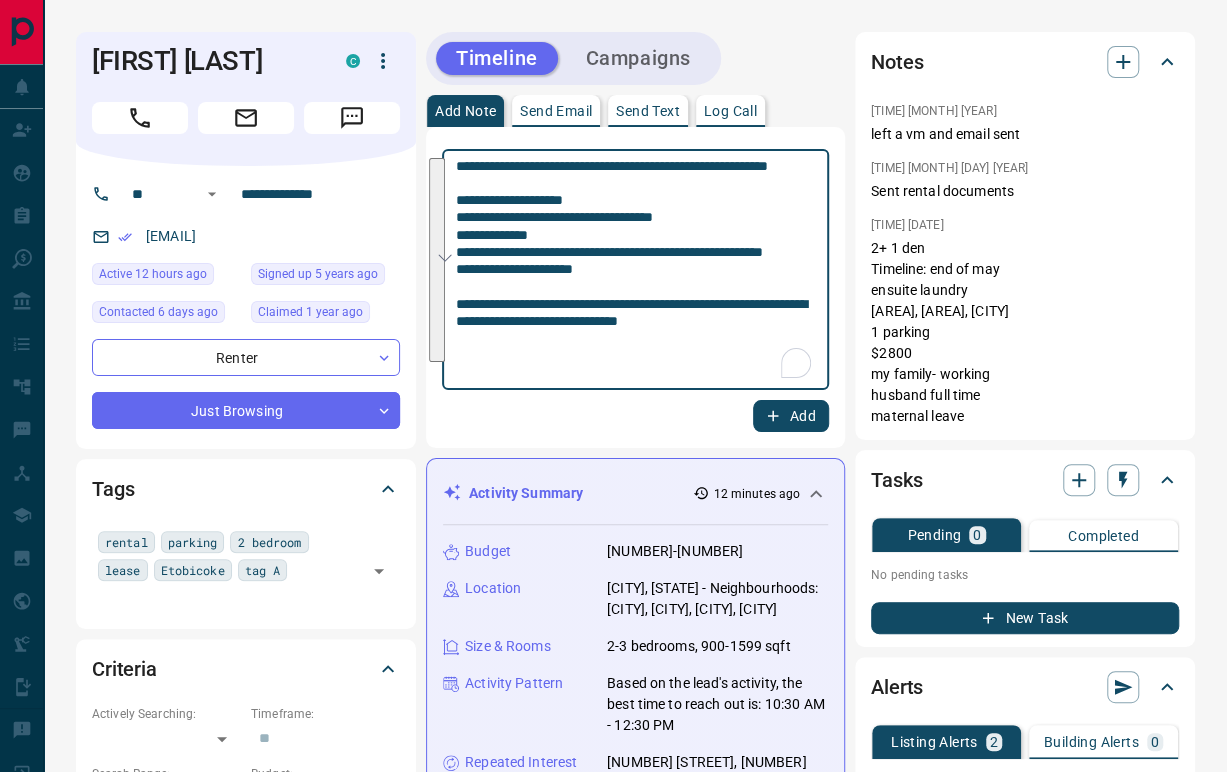 click on "**********" at bounding box center [635, 1334] 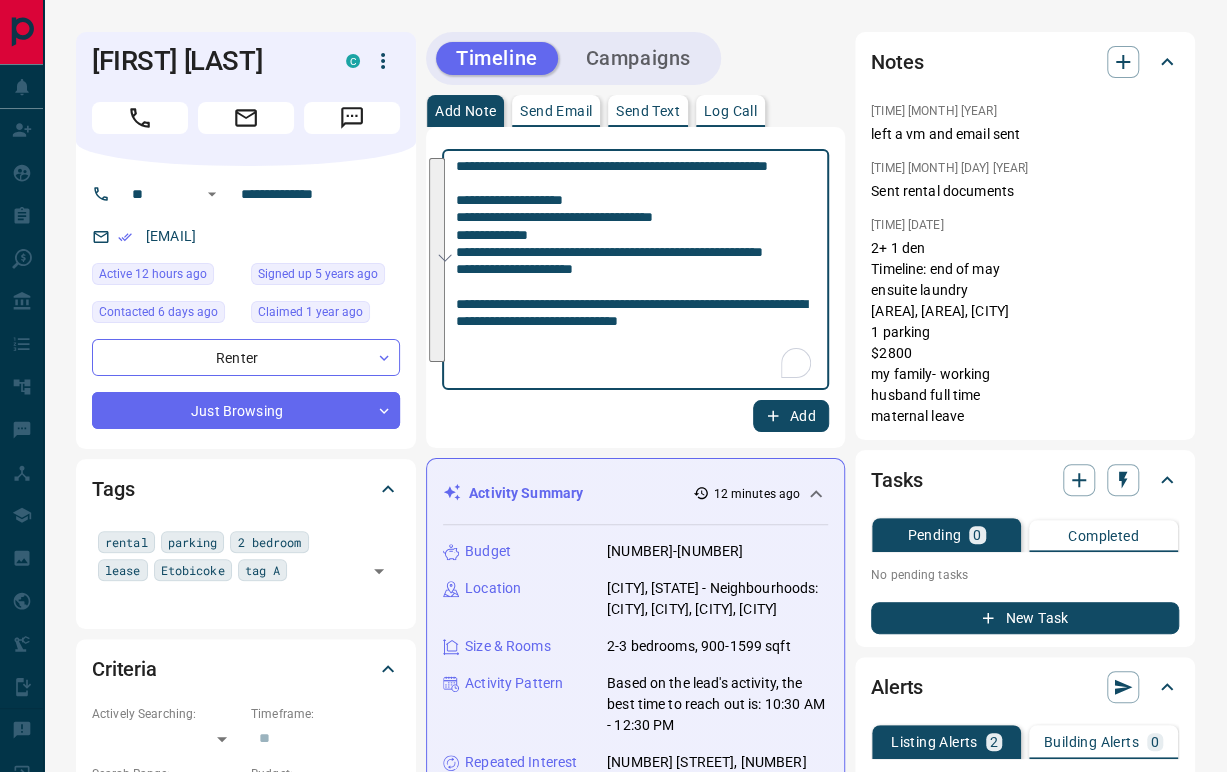 type on "**********" 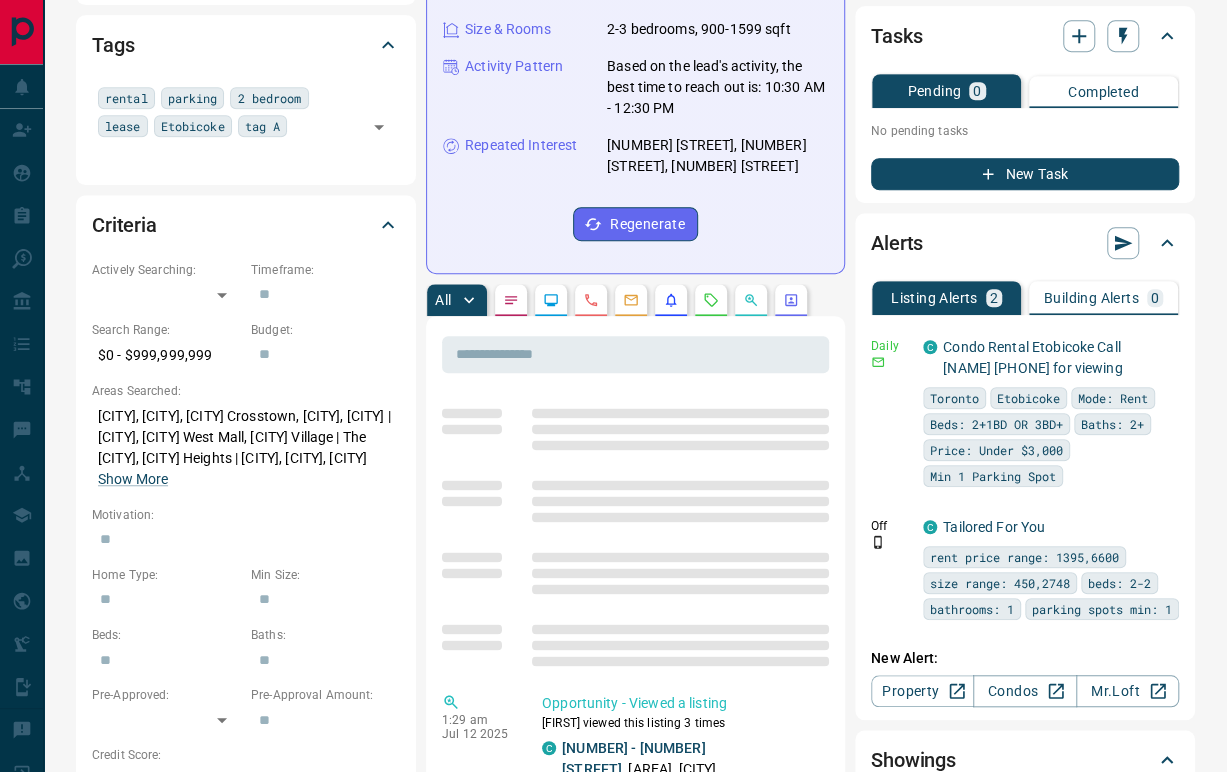 scroll, scrollTop: 111, scrollLeft: 0, axis: vertical 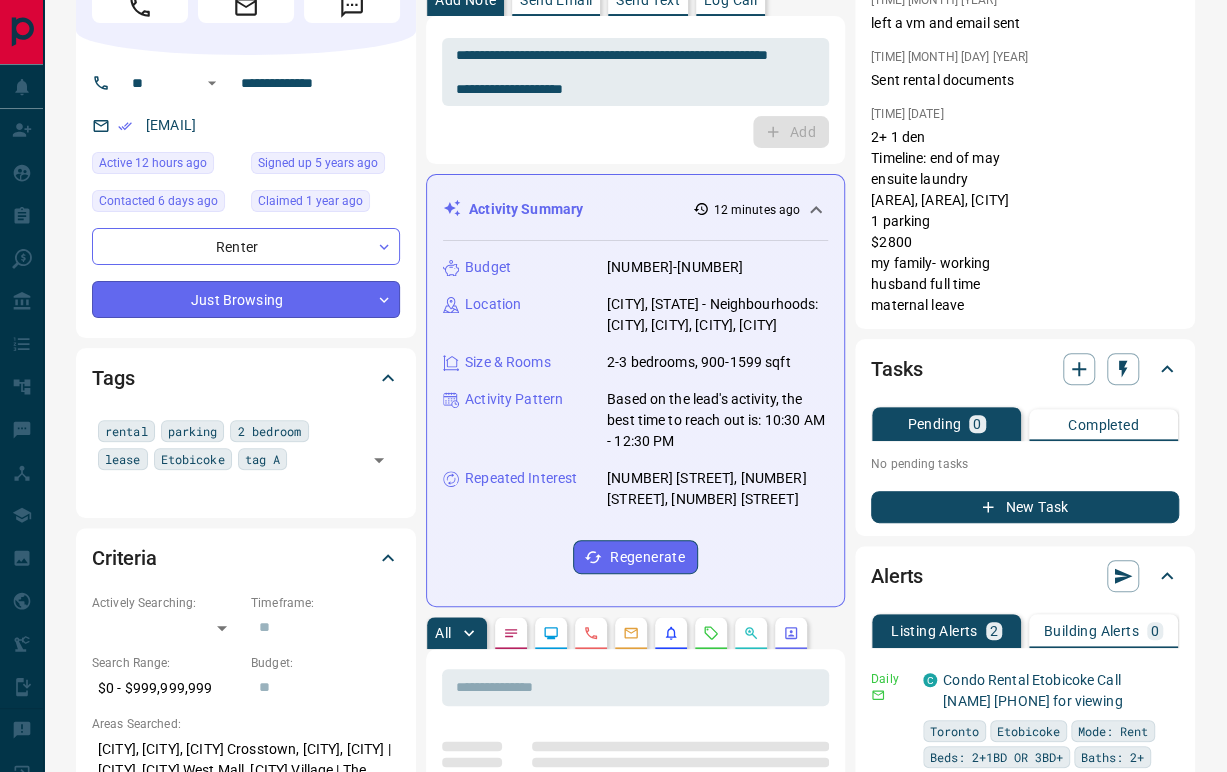 click on "**********" at bounding box center (613, 1136) 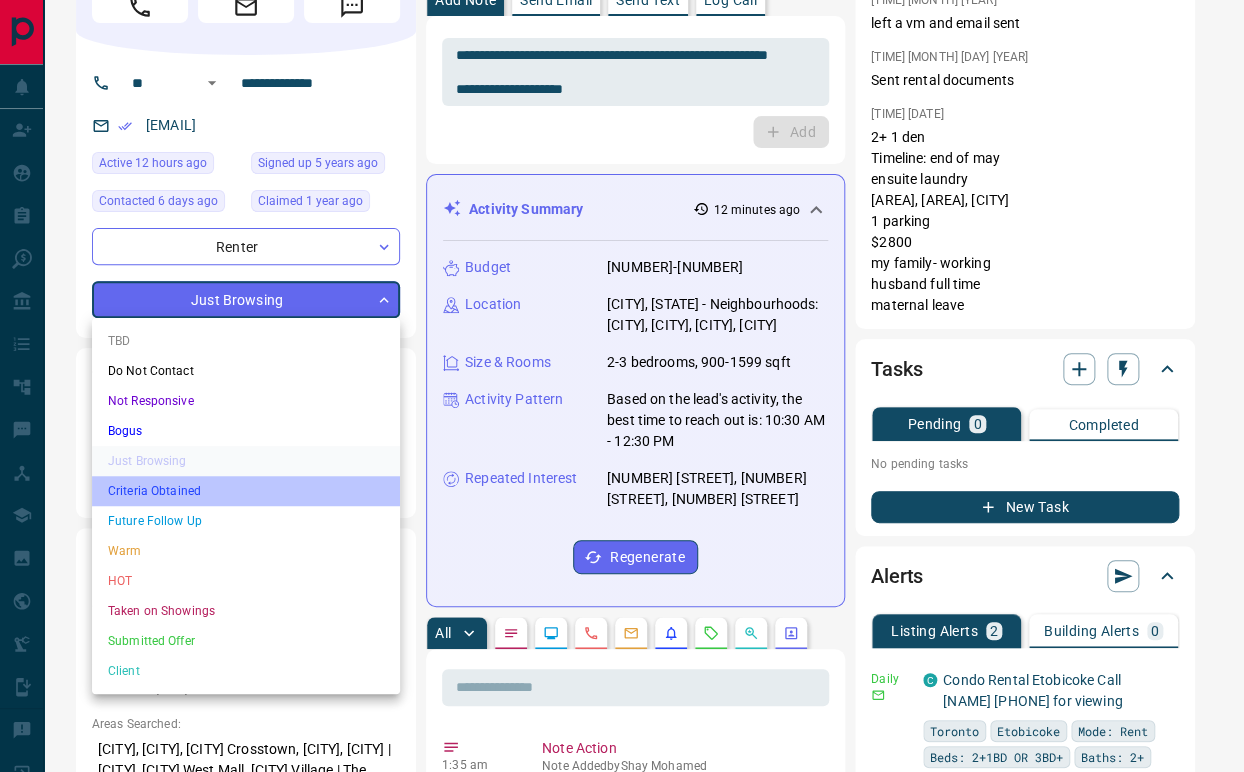 click on "Criteria Obtained" at bounding box center (246, 491) 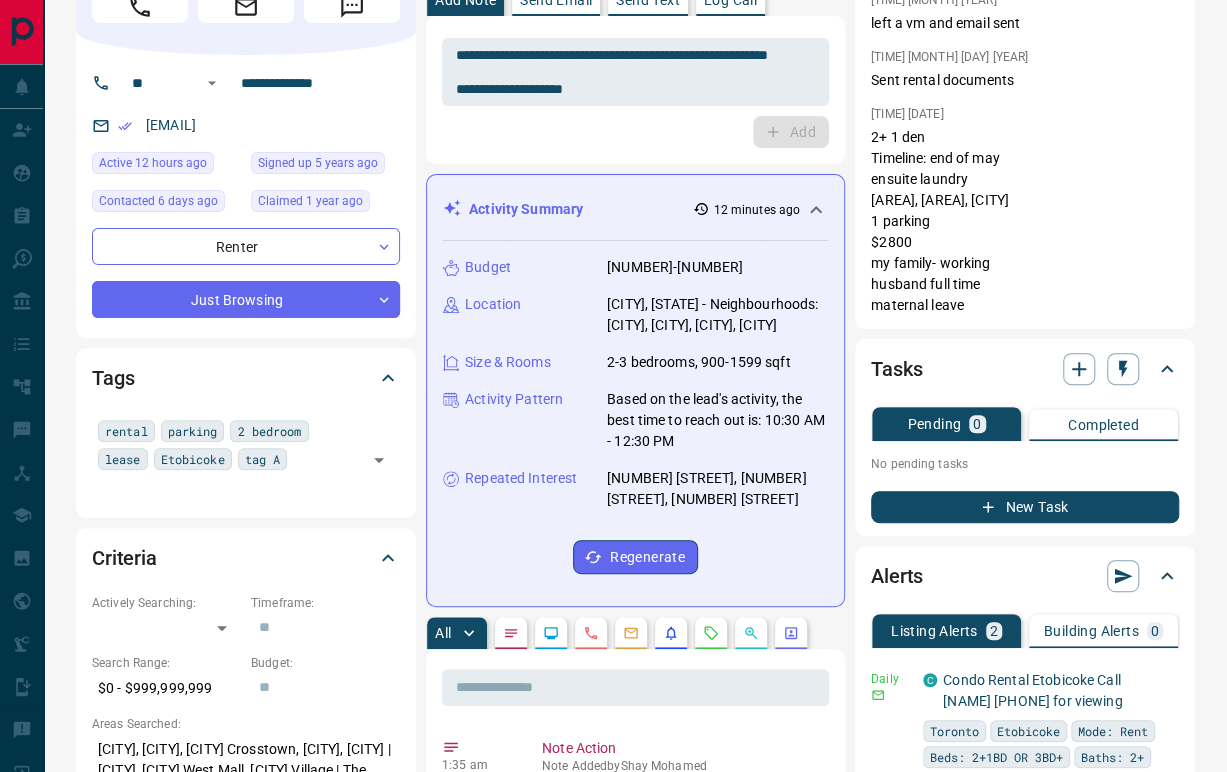 drag, startPoint x: 544, startPoint y: 155, endPoint x: 583, endPoint y: 192, distance: 53.75872 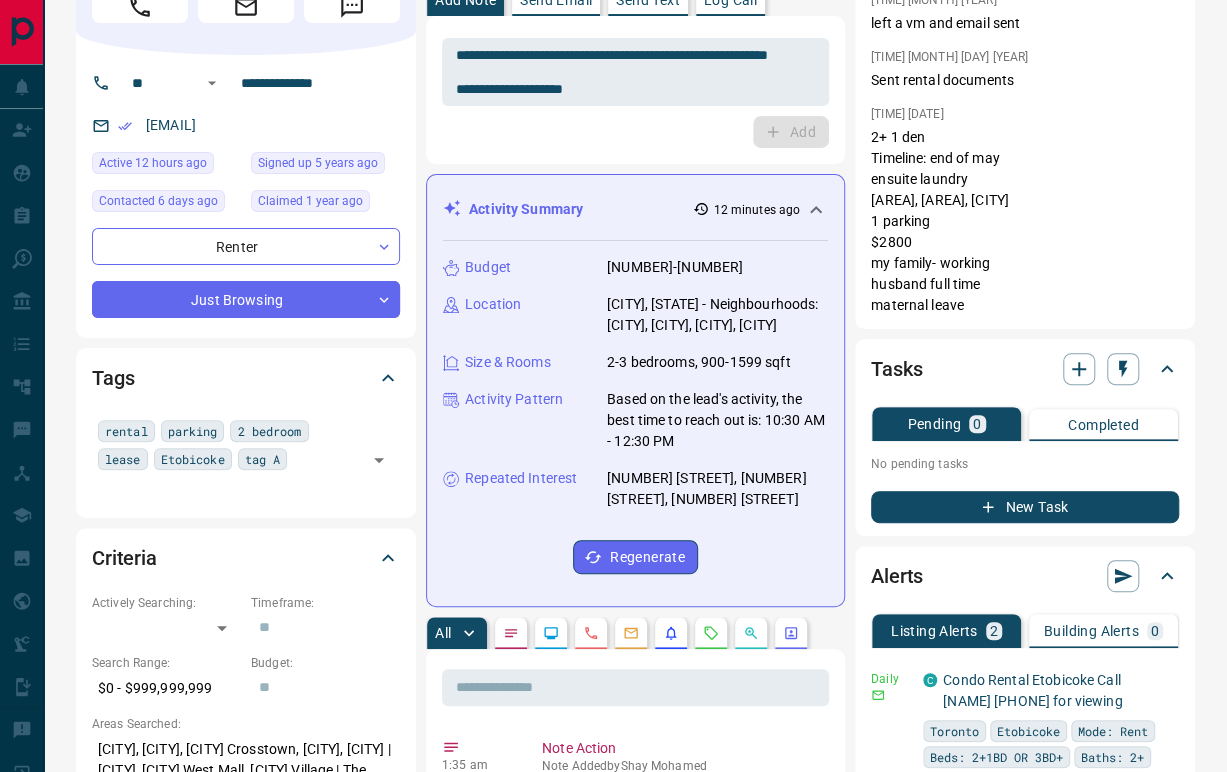 click on "**********" at bounding box center (635, 90) 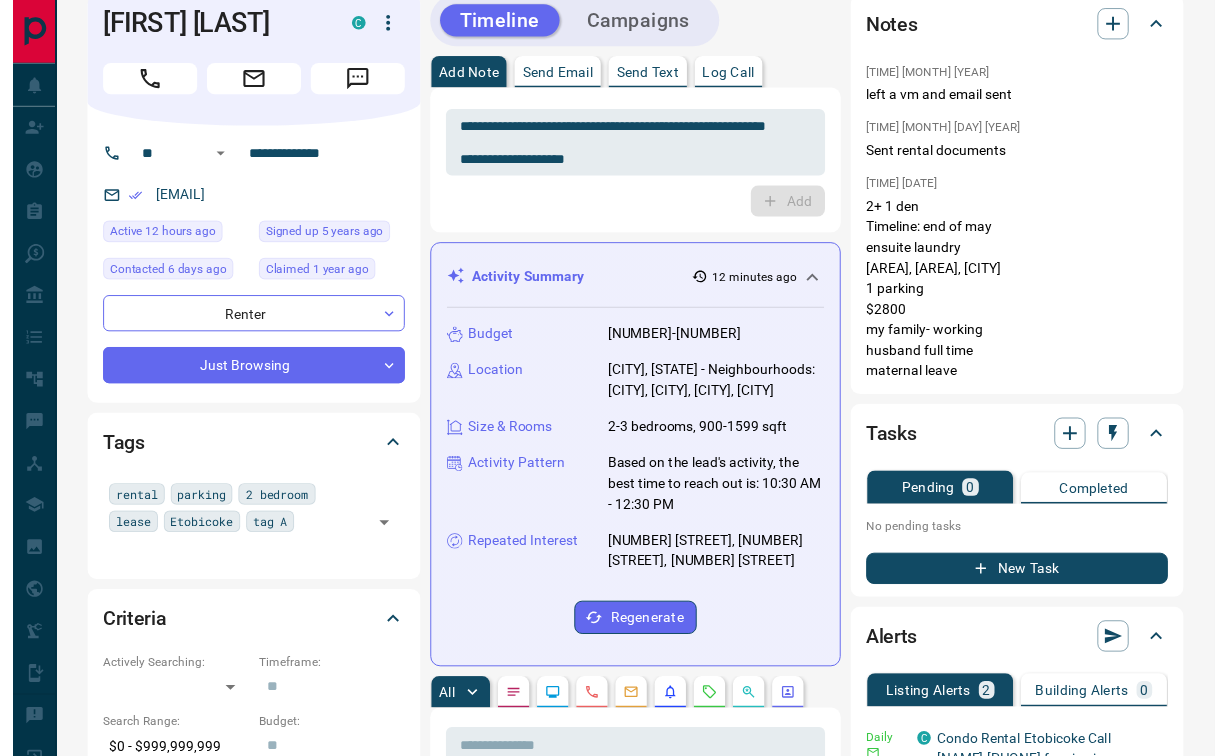 scroll, scrollTop: 0, scrollLeft: 0, axis: both 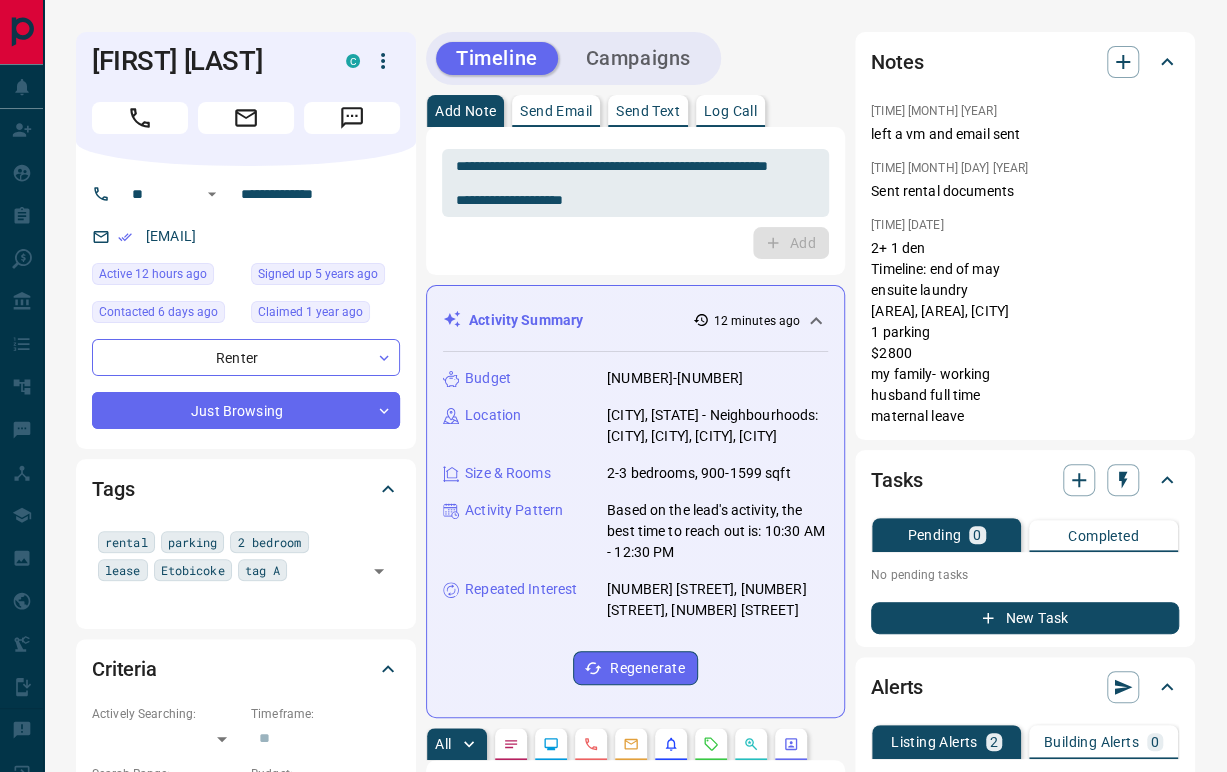 click on "Send Email" at bounding box center (556, 111) 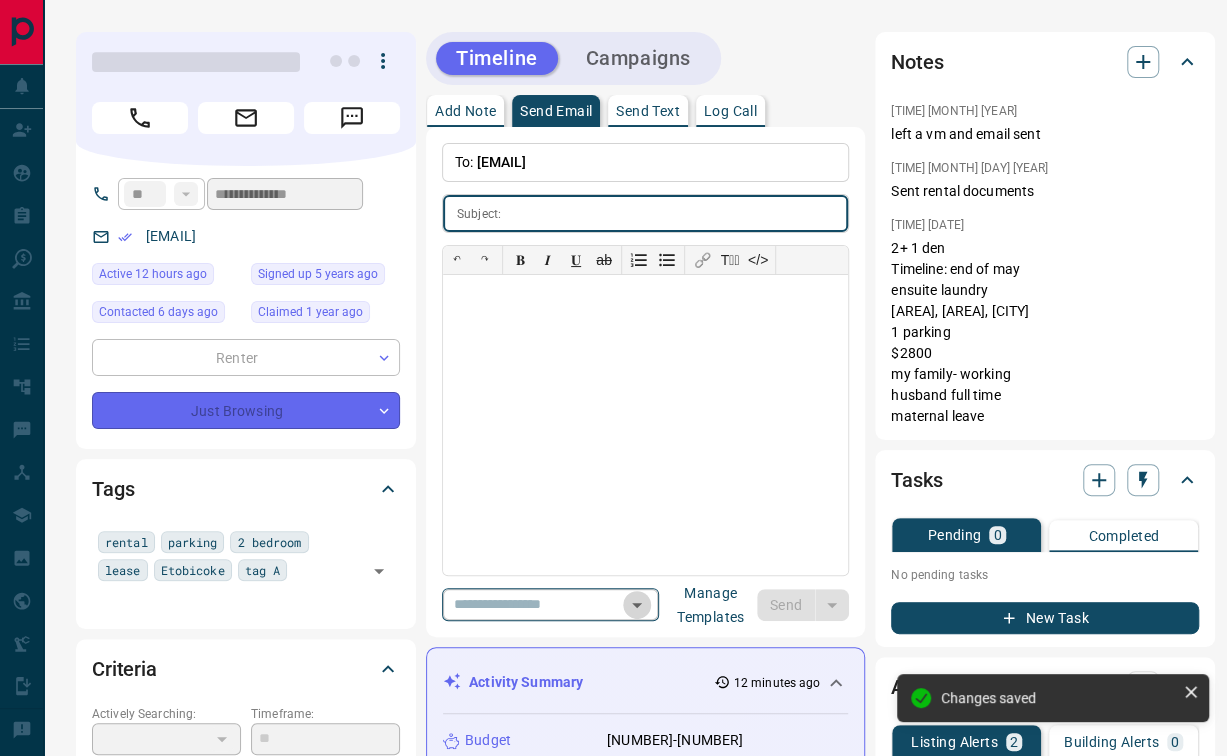 click 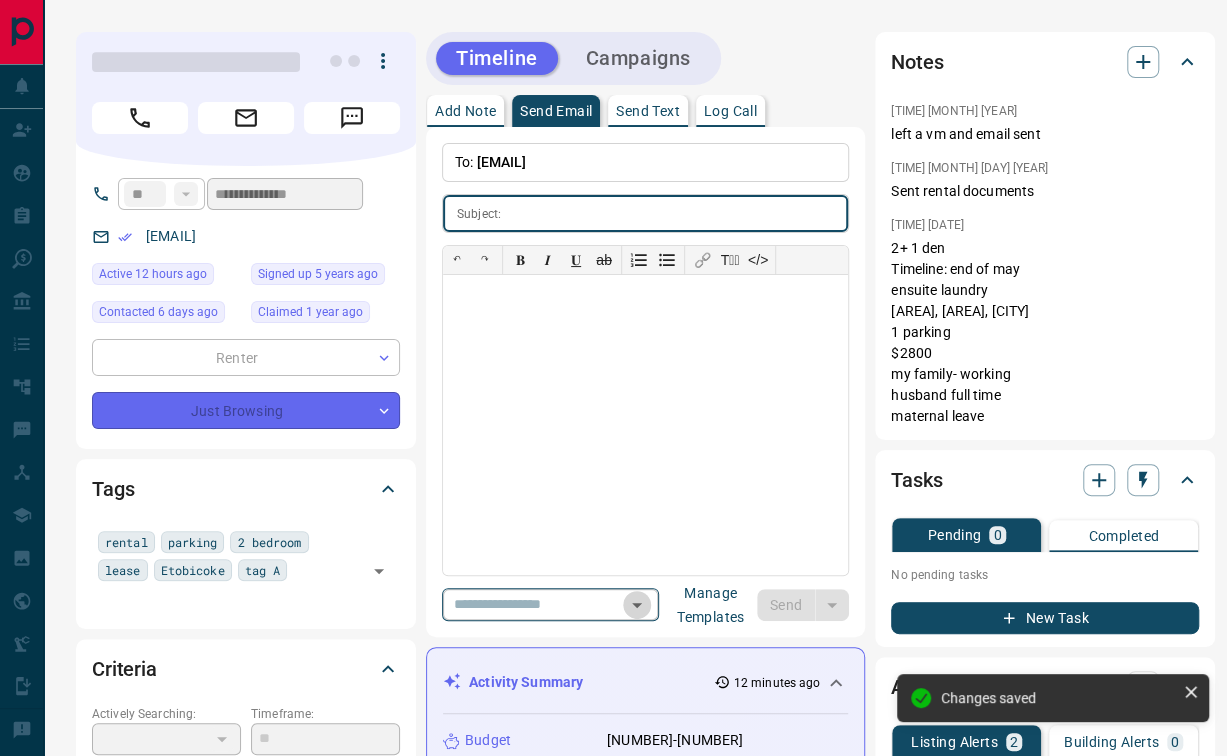 type on "*" 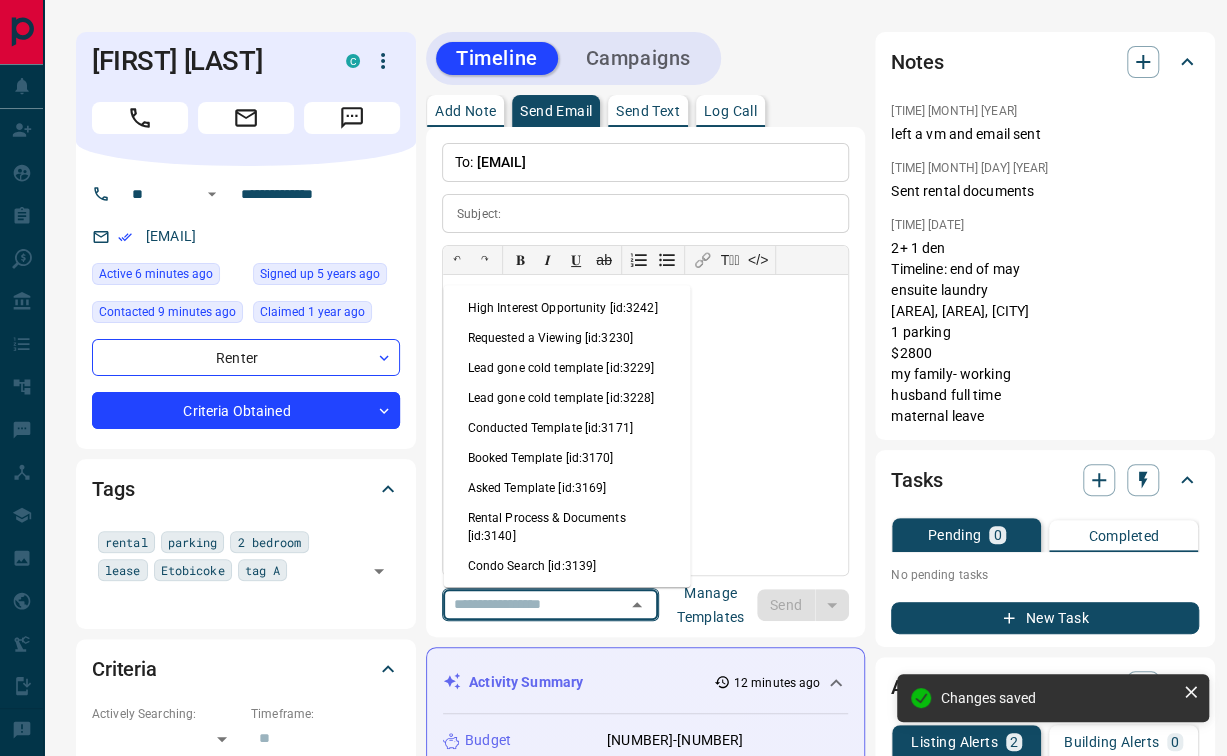 click on "Rental Process & Documents [id:3140]" at bounding box center (567, 527) 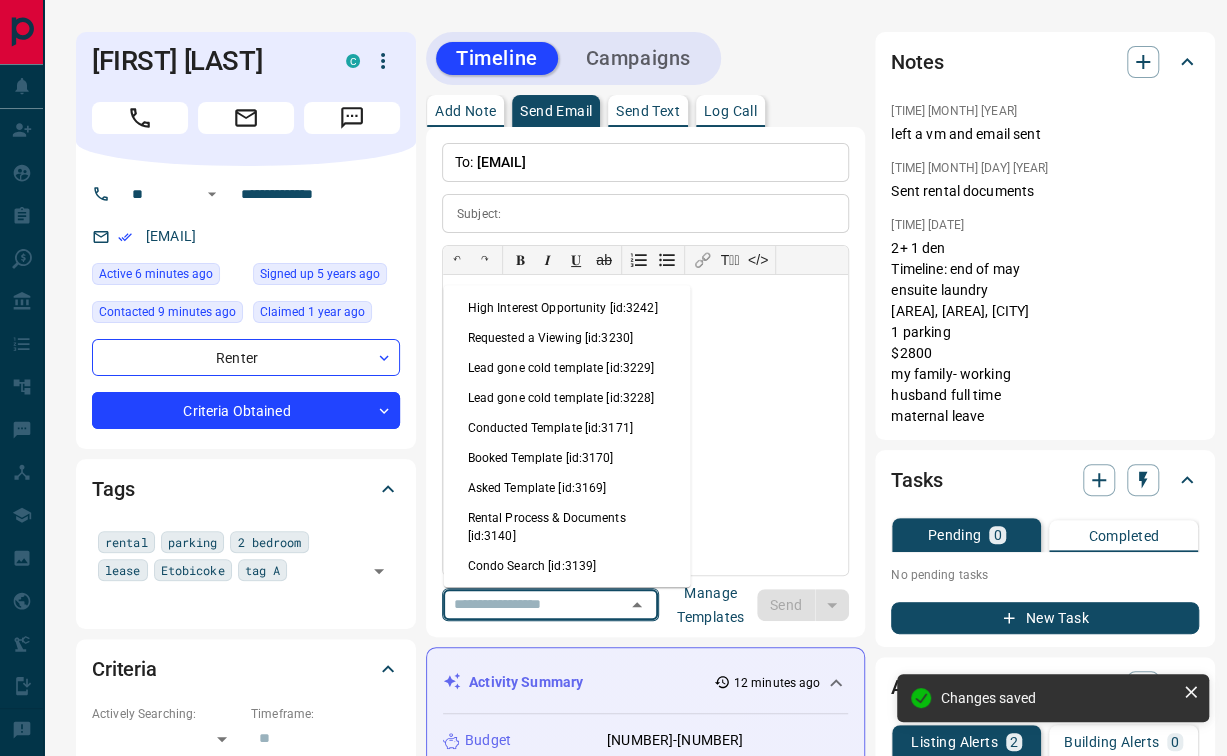 type on "**********" 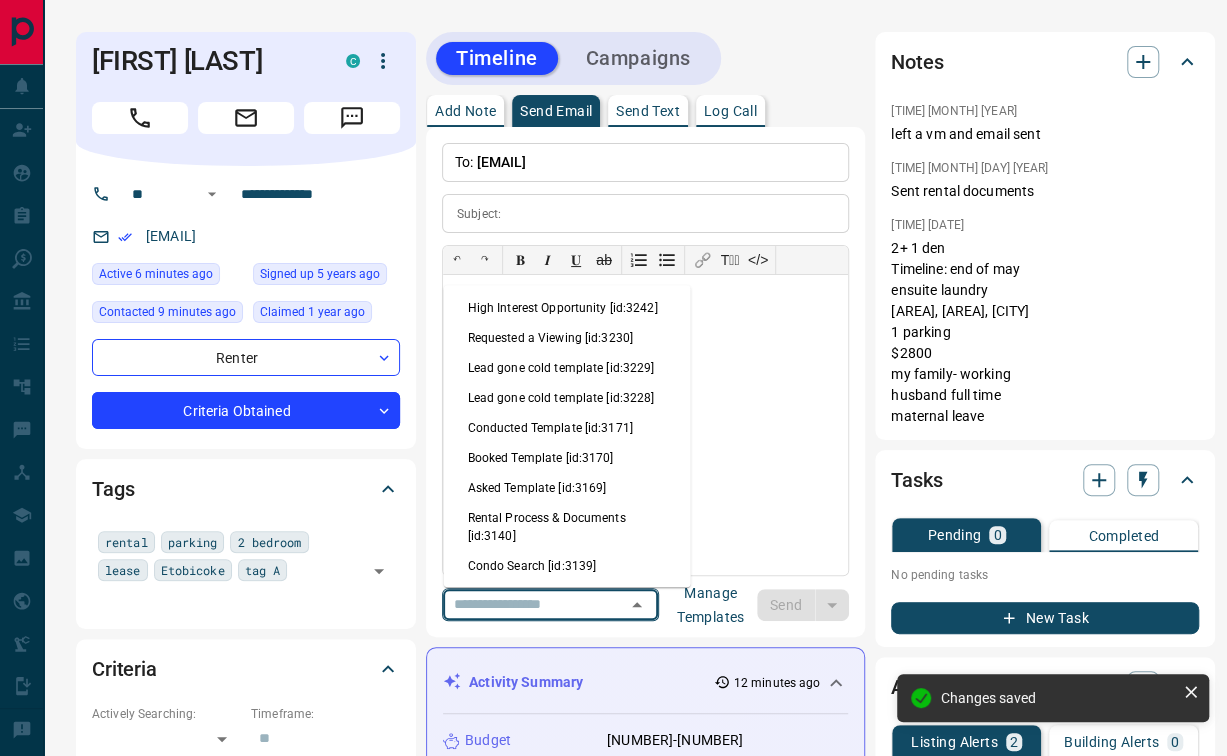 type on "**********" 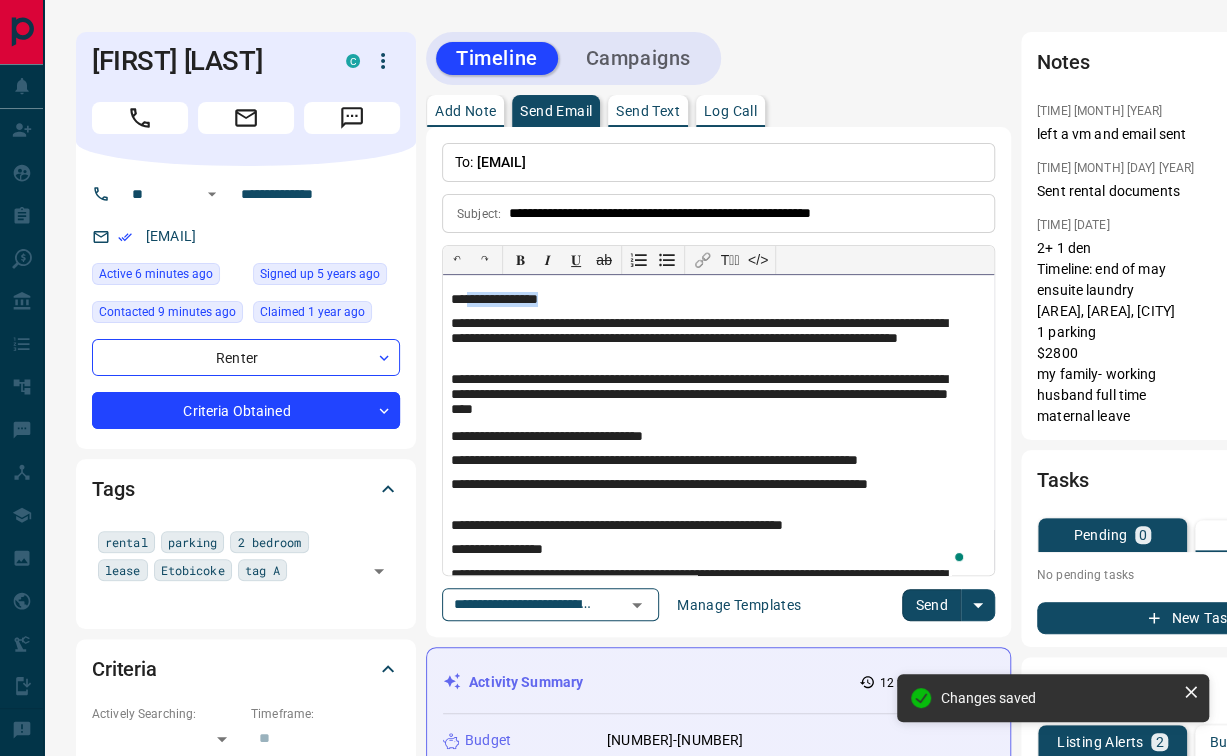drag, startPoint x: 591, startPoint y: 302, endPoint x: 470, endPoint y: 294, distance: 121.264175 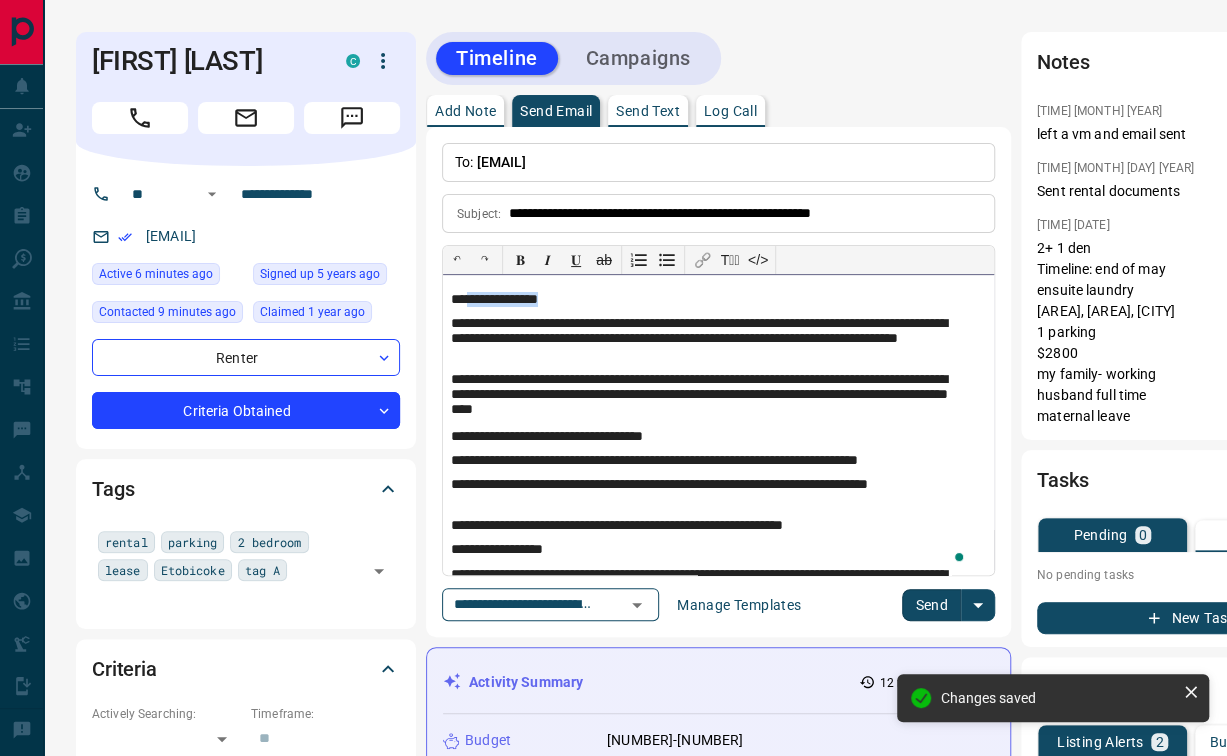 click on "**********" at bounding box center [710, 300] 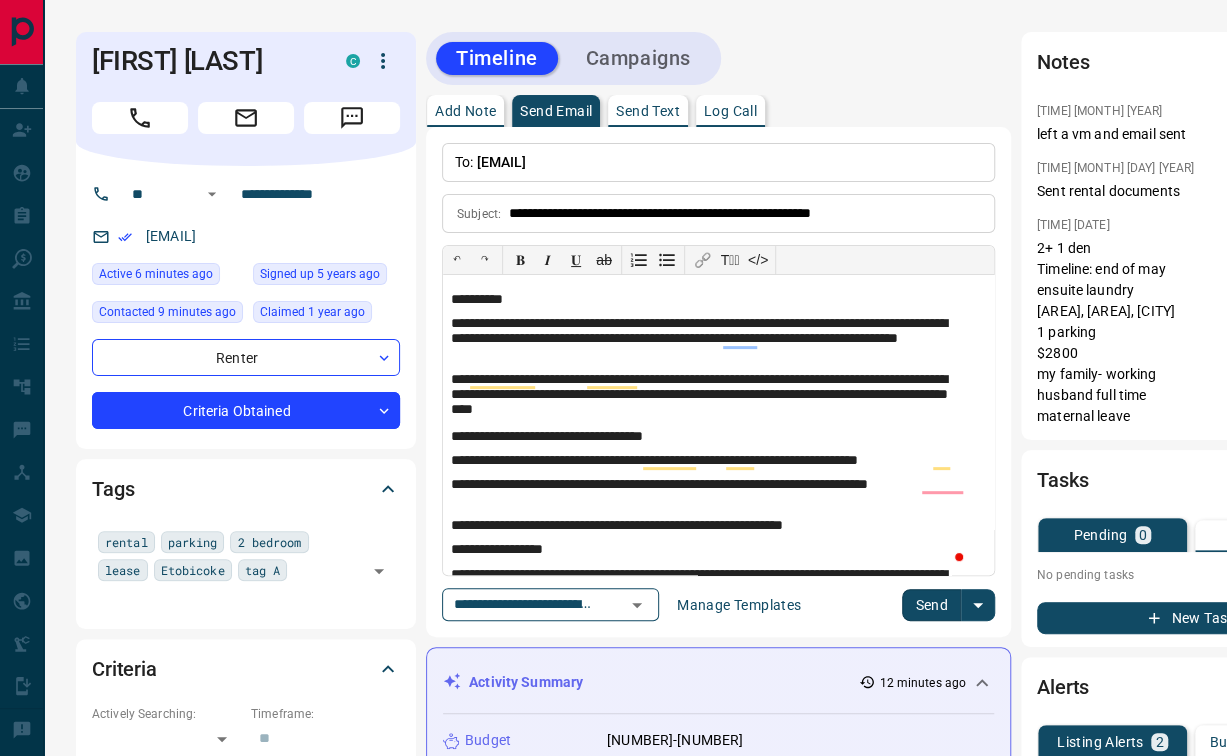 click on "Send" at bounding box center [931, 605] 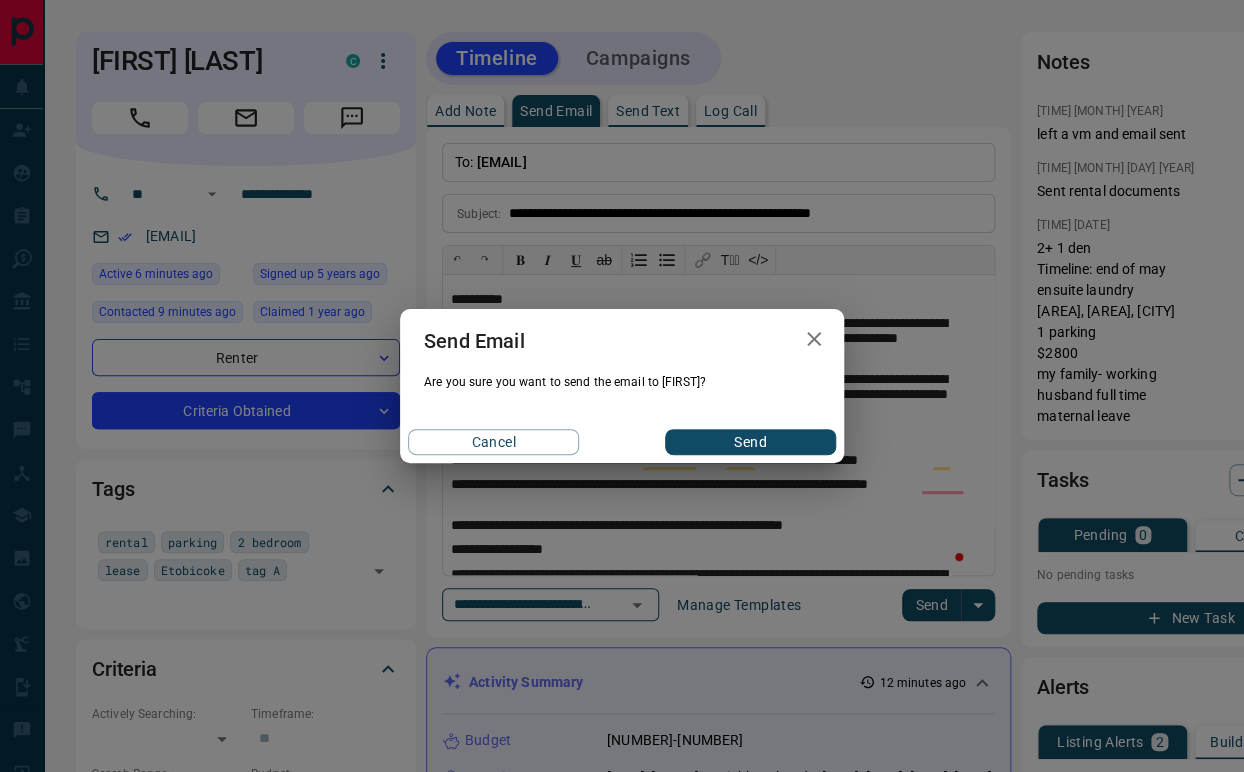 click on "Send" at bounding box center [750, 442] 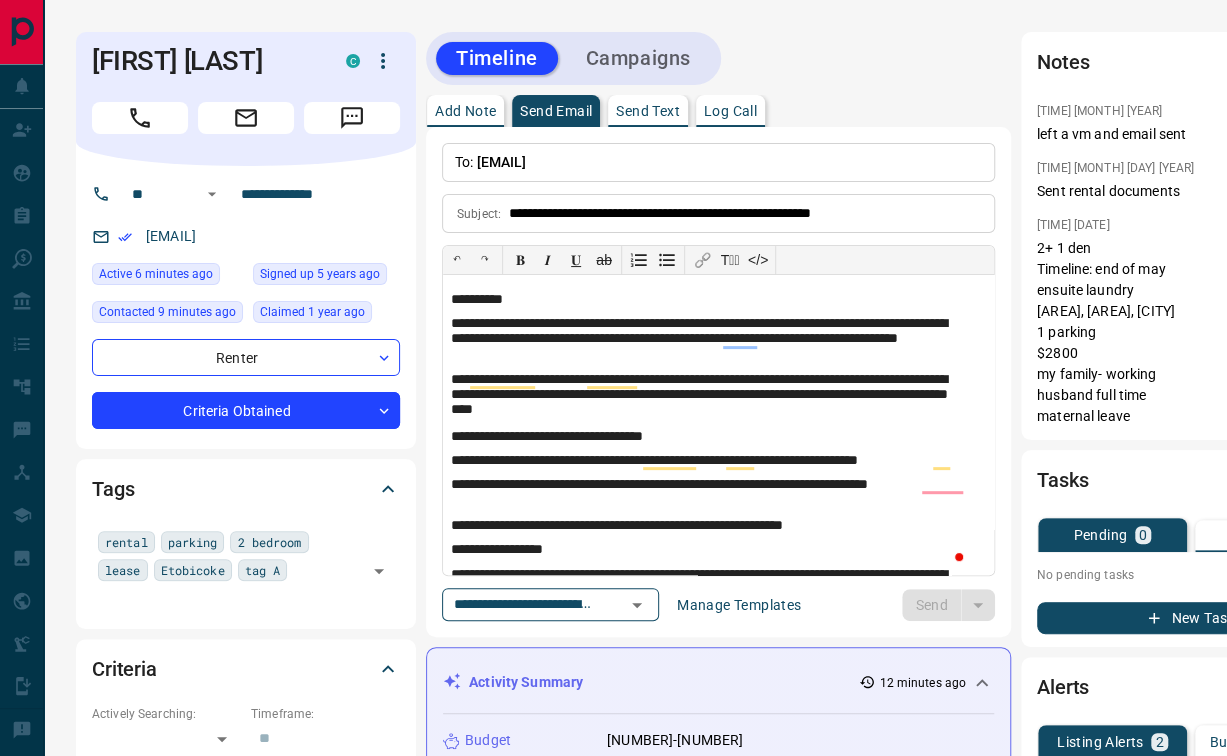 type 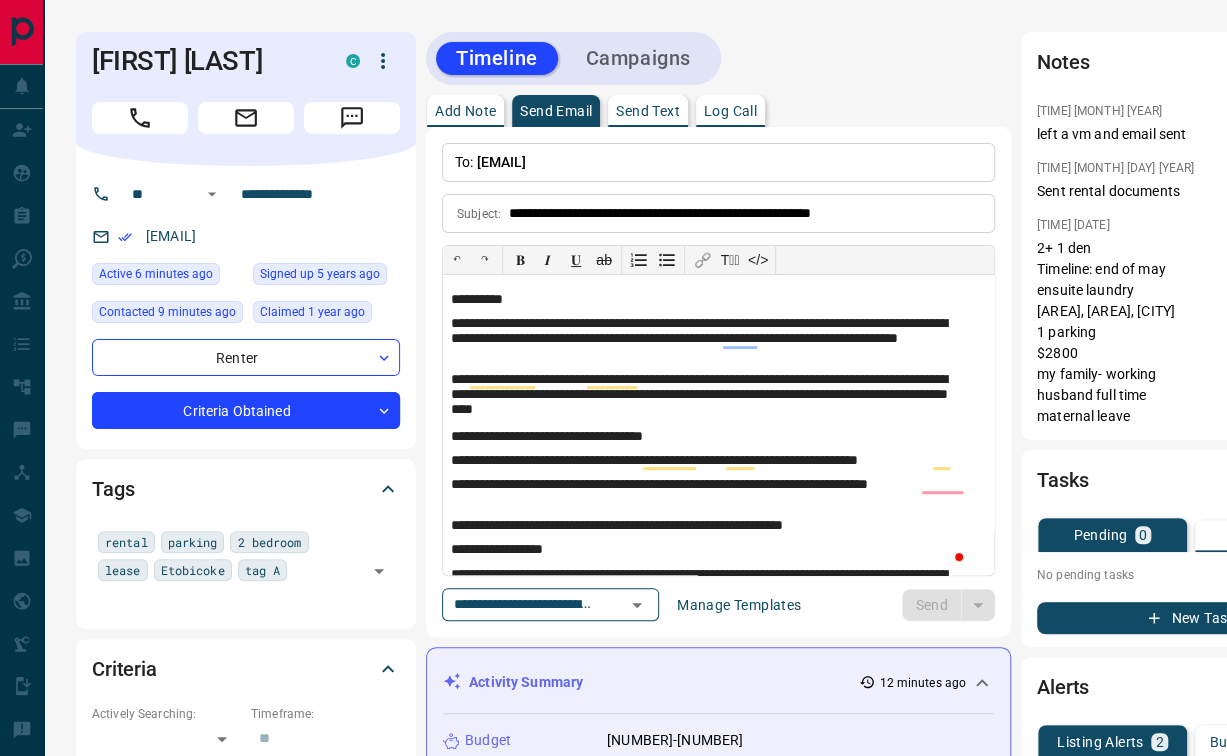 type 